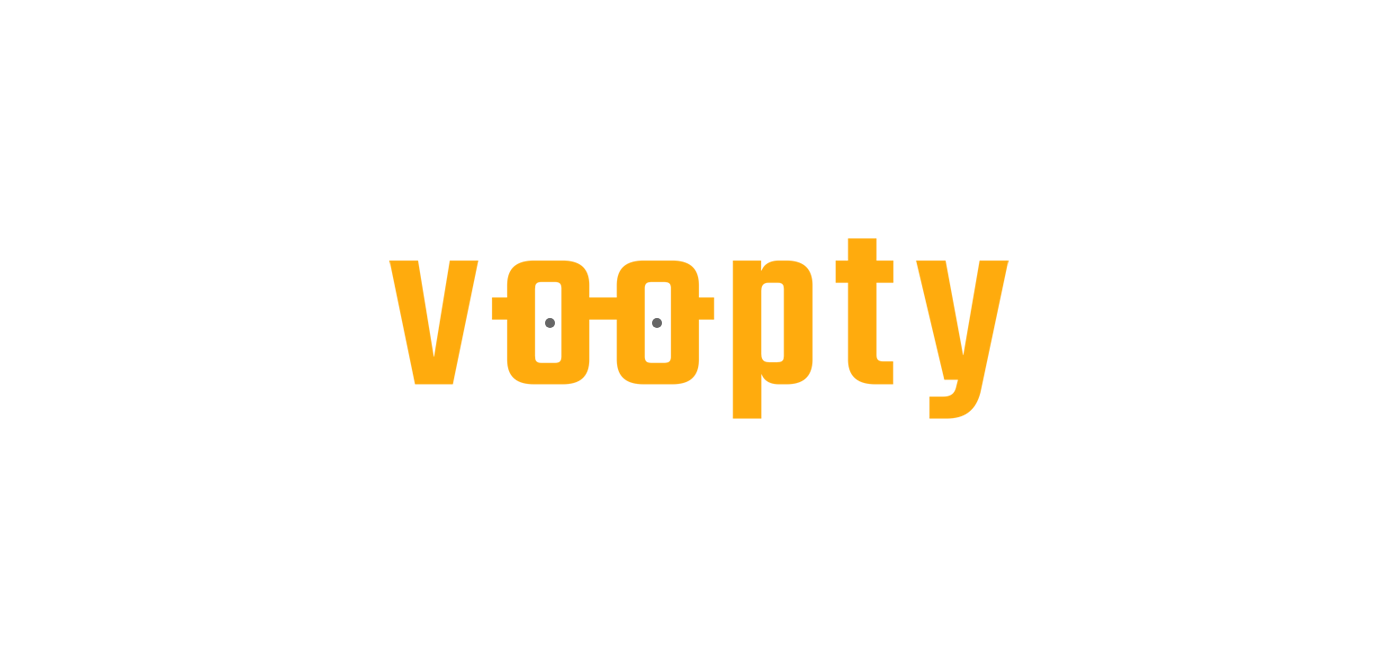 scroll, scrollTop: 0, scrollLeft: 0, axis: both 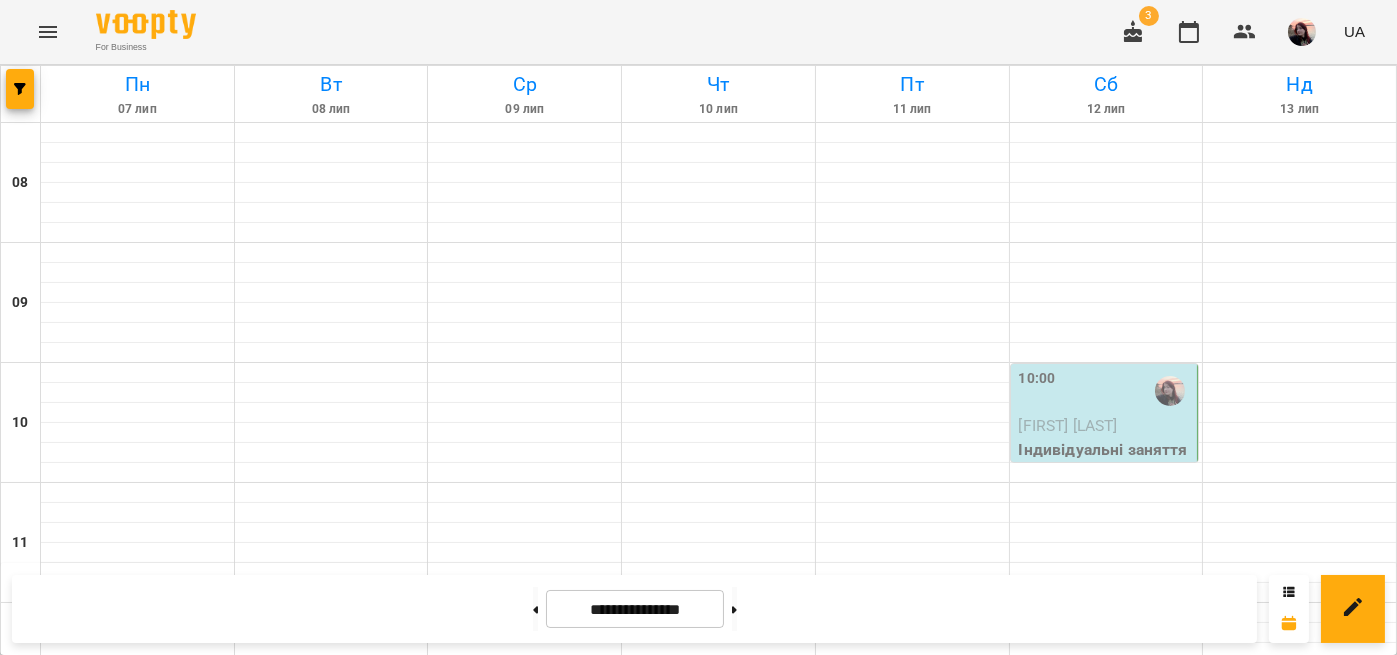 click on "17:00" at bounding box center [912, 1231] 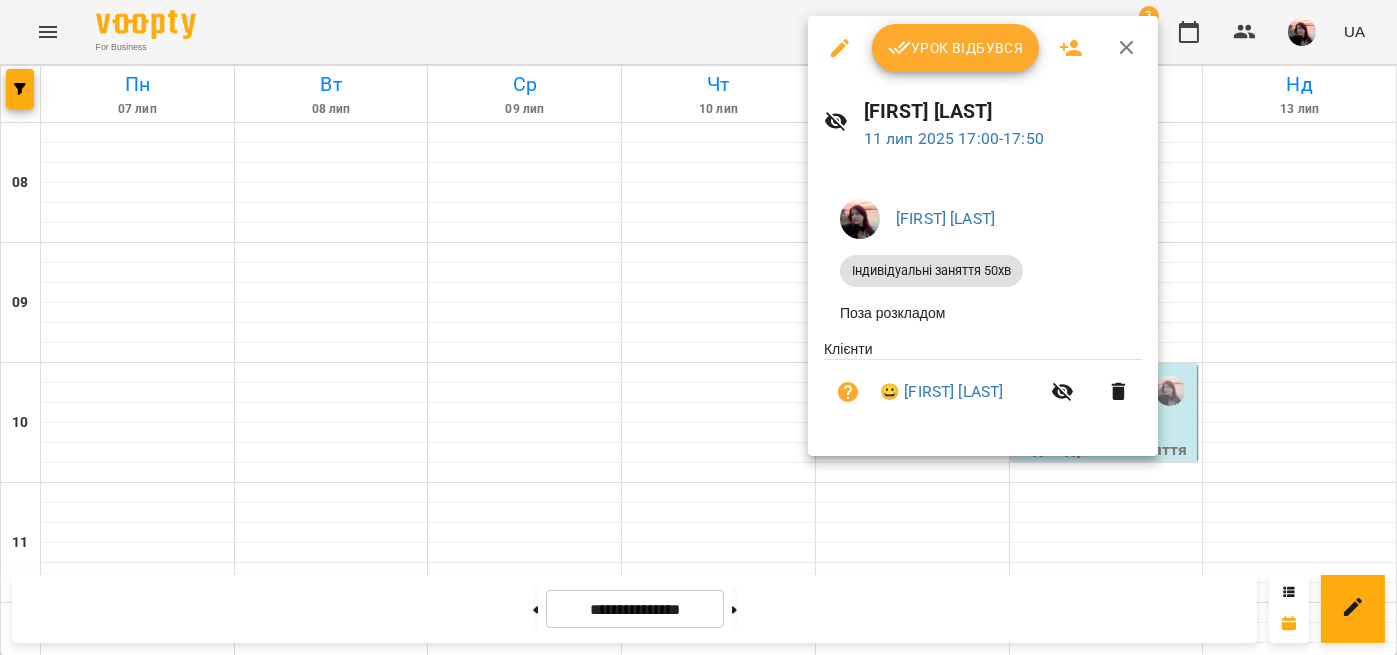 click on "Урок відбувся" at bounding box center [956, 48] 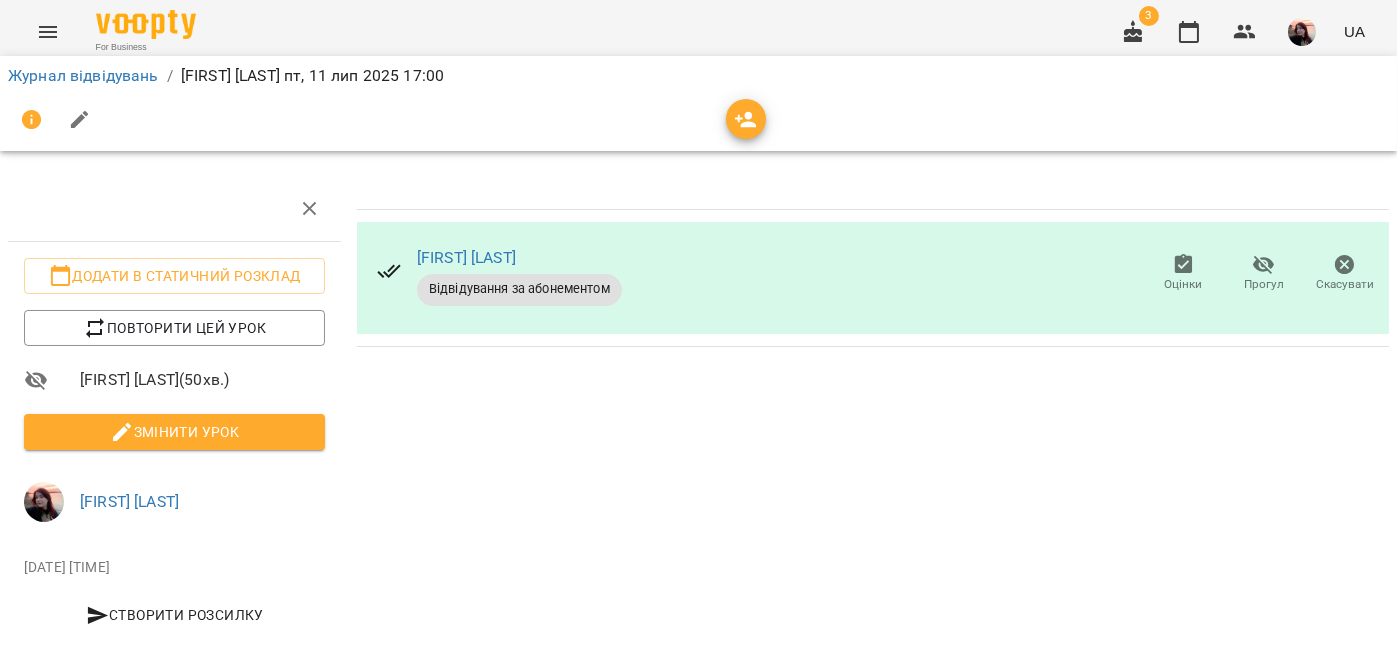 click on "Змінити урок" at bounding box center [174, 432] 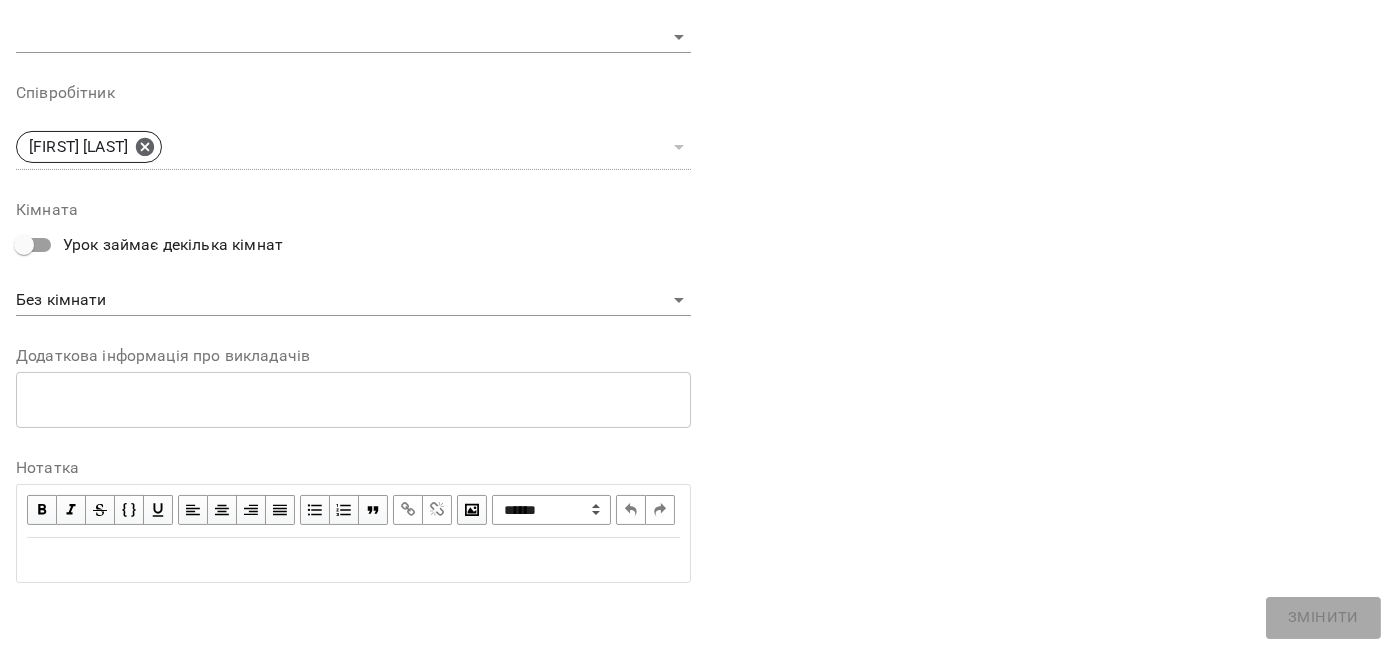 scroll, scrollTop: 711, scrollLeft: 0, axis: vertical 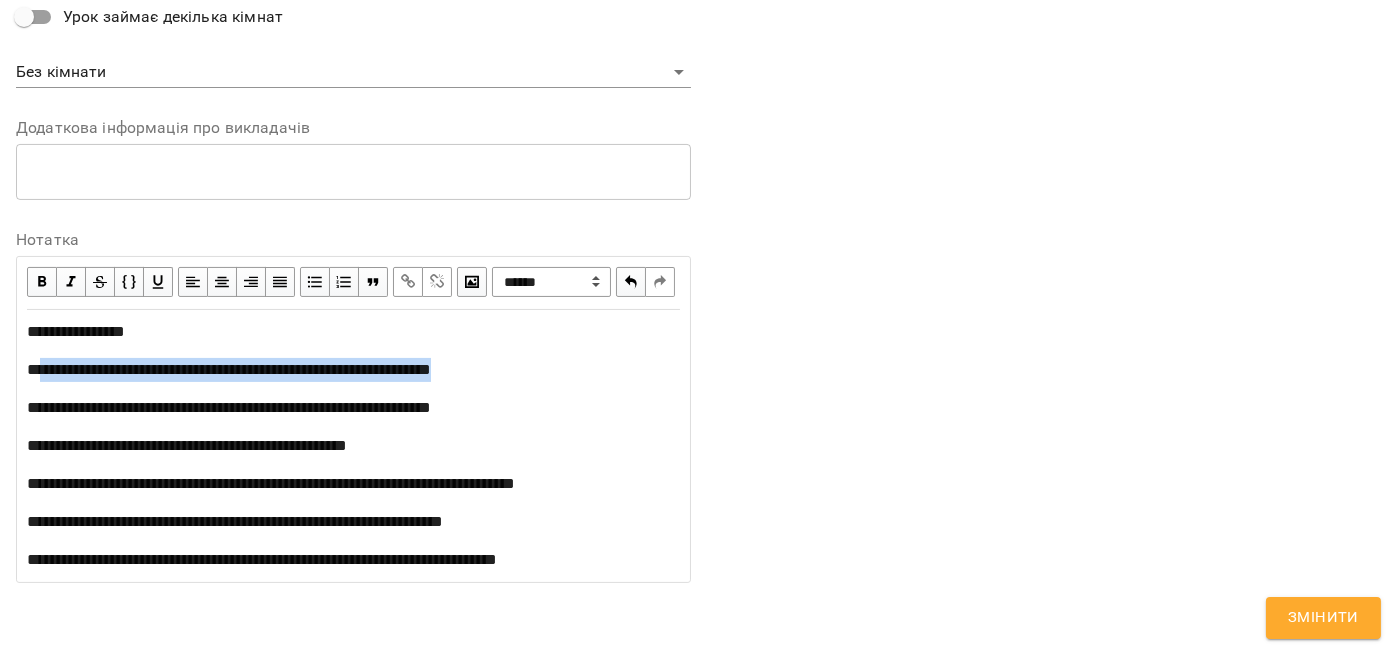 drag, startPoint x: 552, startPoint y: 371, endPoint x: 41, endPoint y: 366, distance: 511.02448 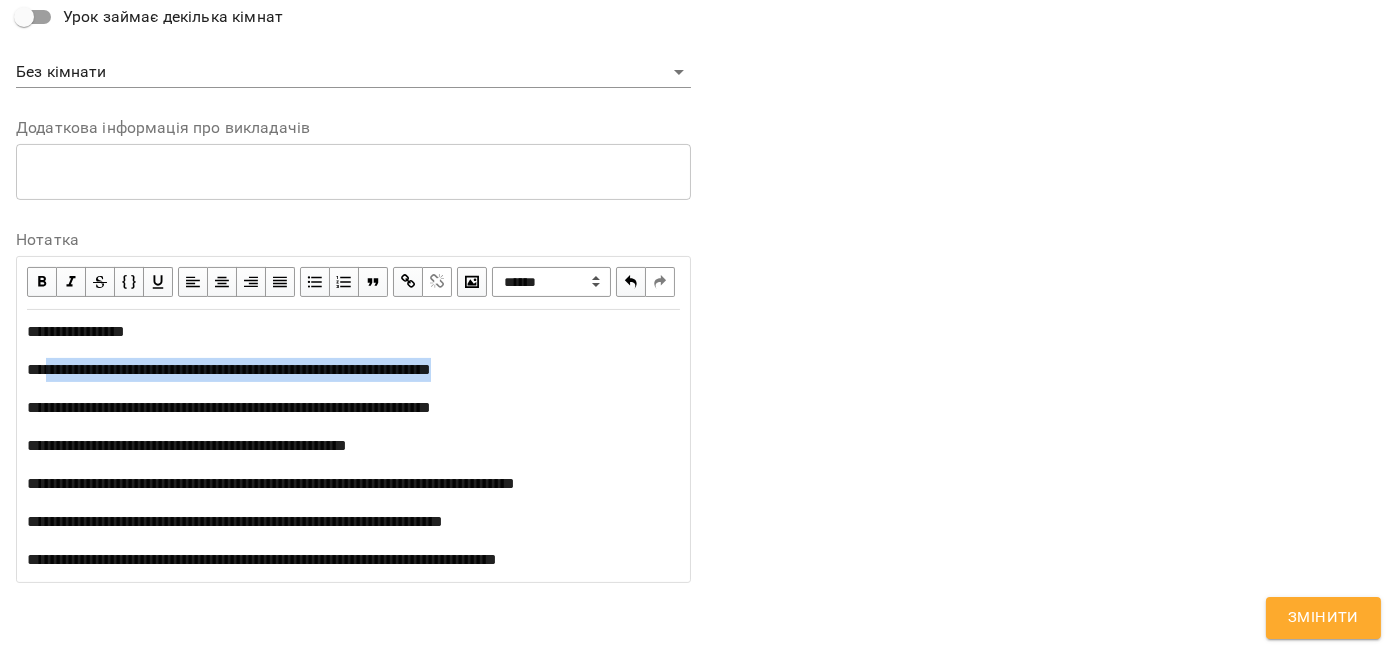 copy on "**********" 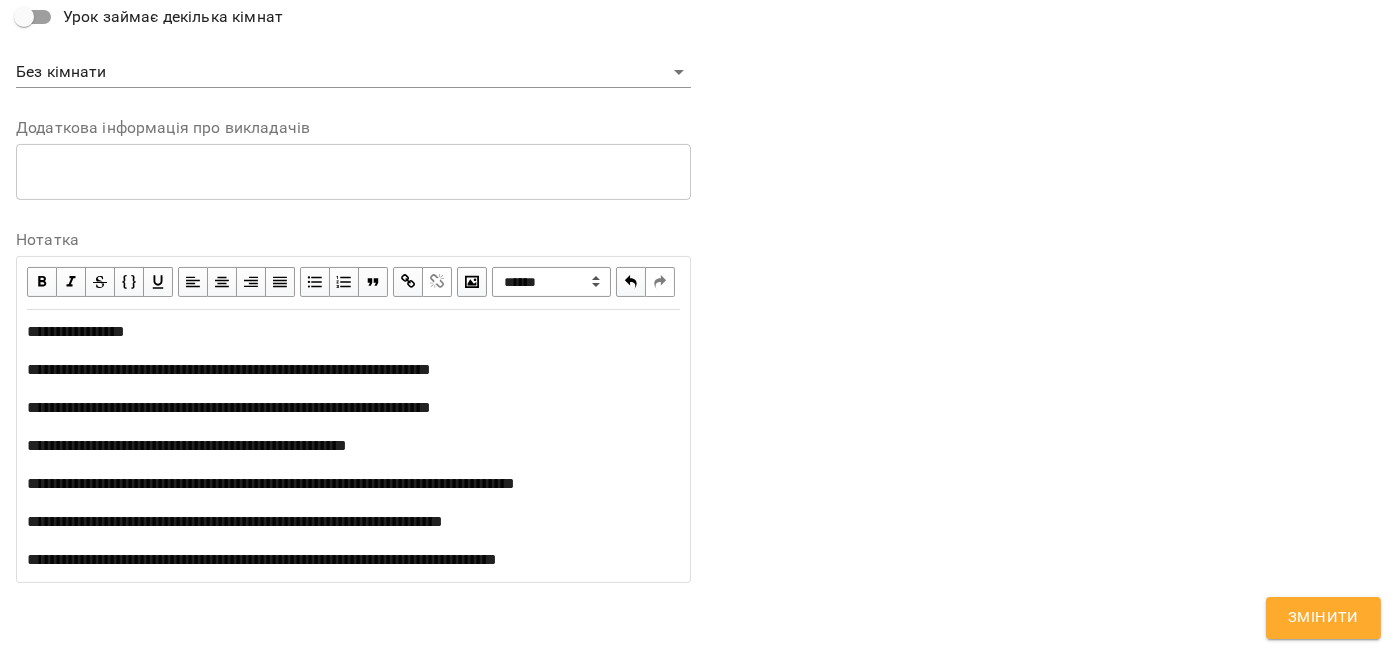 click at bounding box center (408, 282) 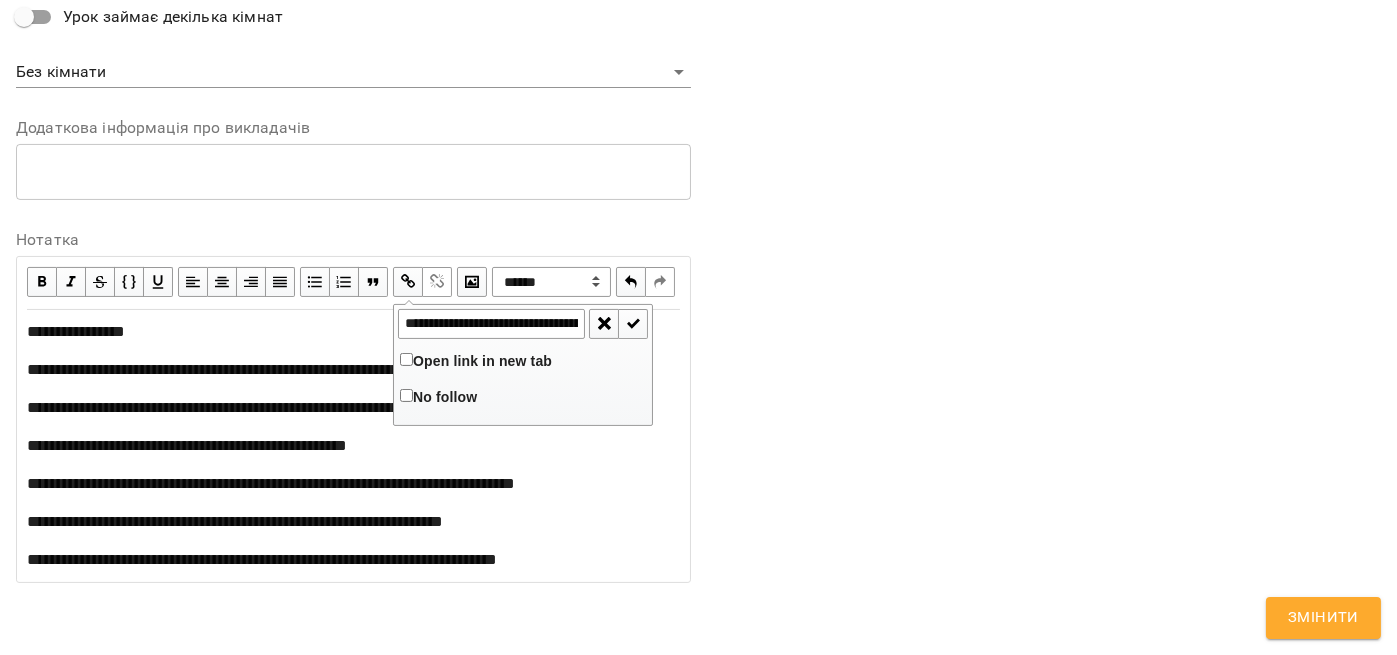 scroll, scrollTop: 0, scrollLeft: 217, axis: horizontal 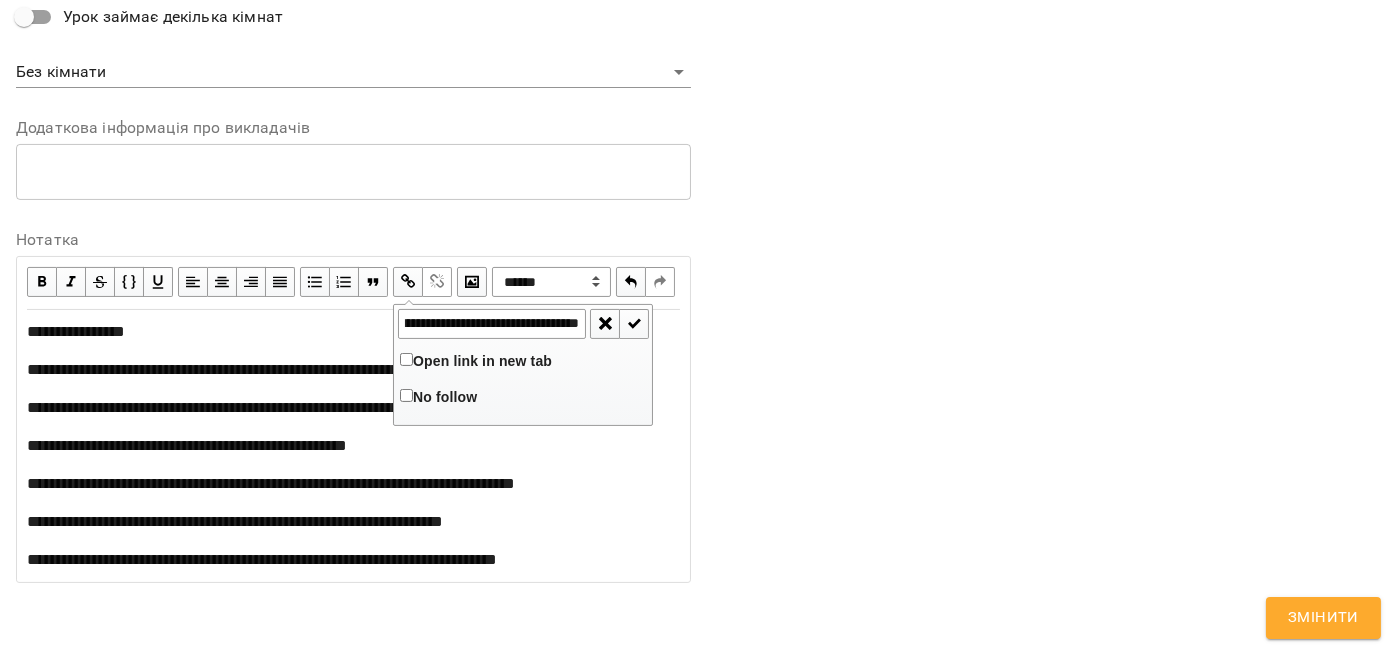 type on "**********" 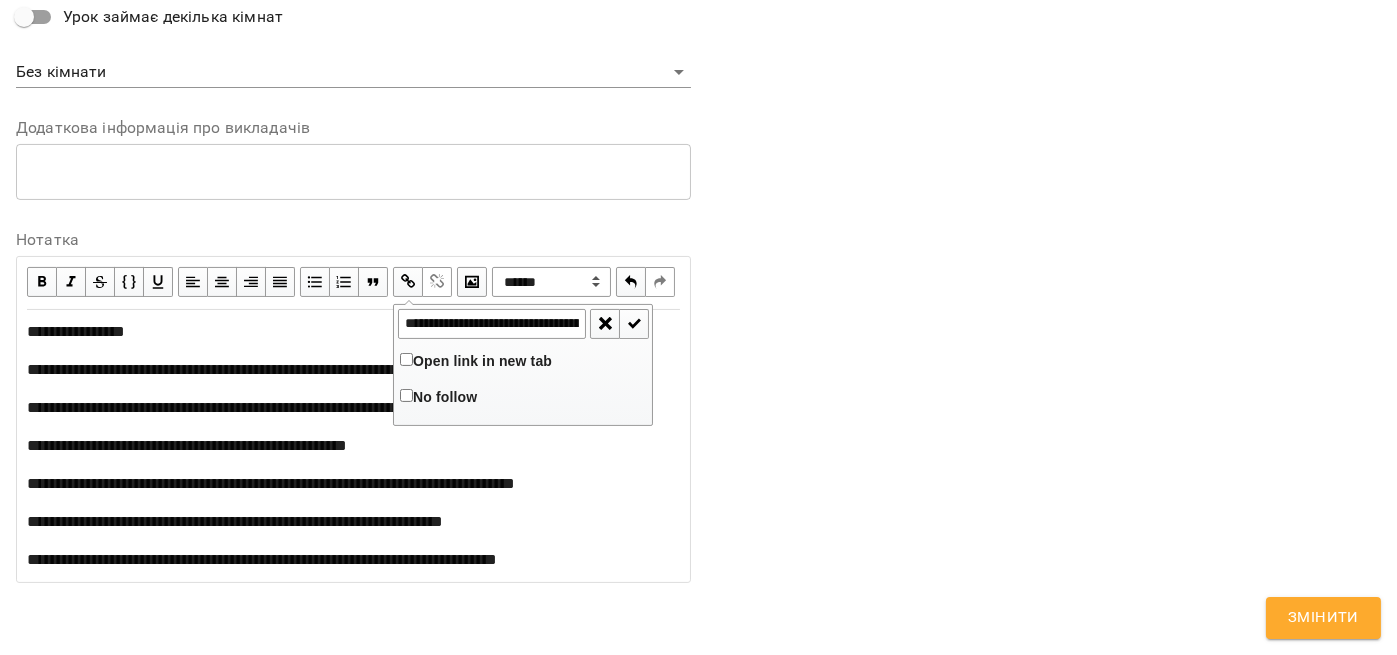 click on "Open link in new tab" at bounding box center [482, 361] 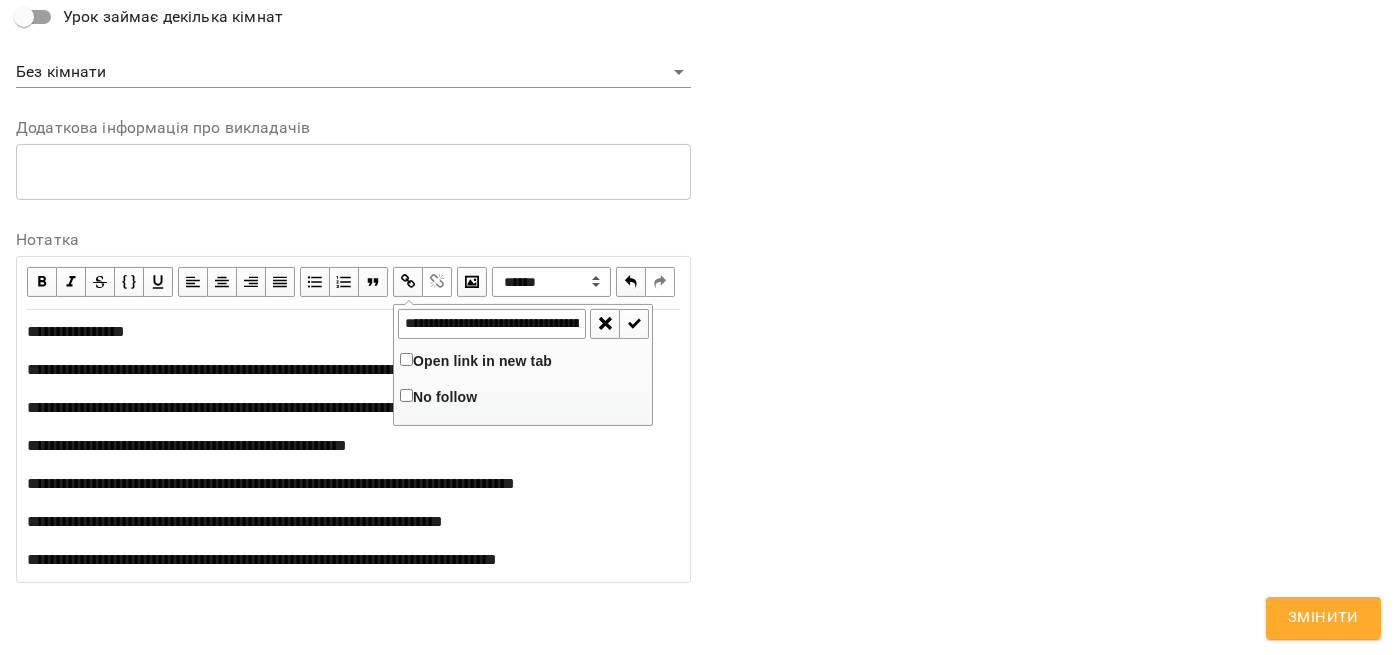 click at bounding box center [634, 324] 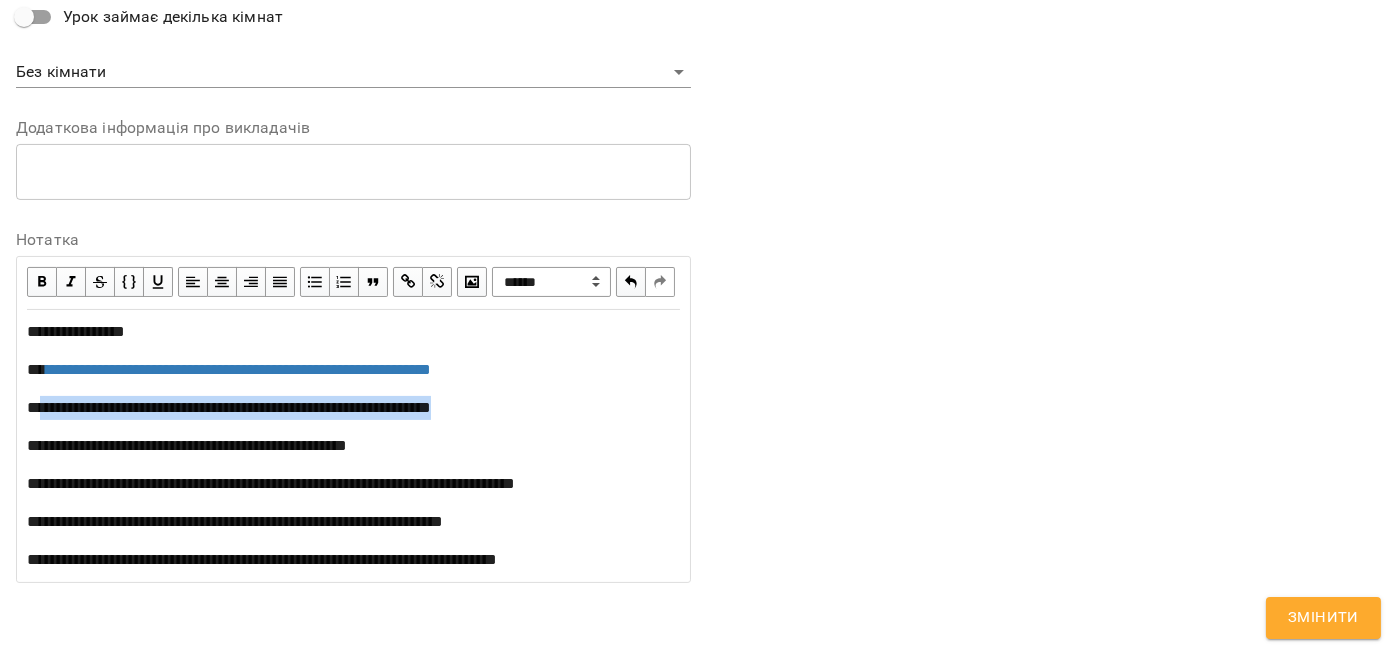 drag, startPoint x: 549, startPoint y: 404, endPoint x: 35, endPoint y: 410, distance: 514.03503 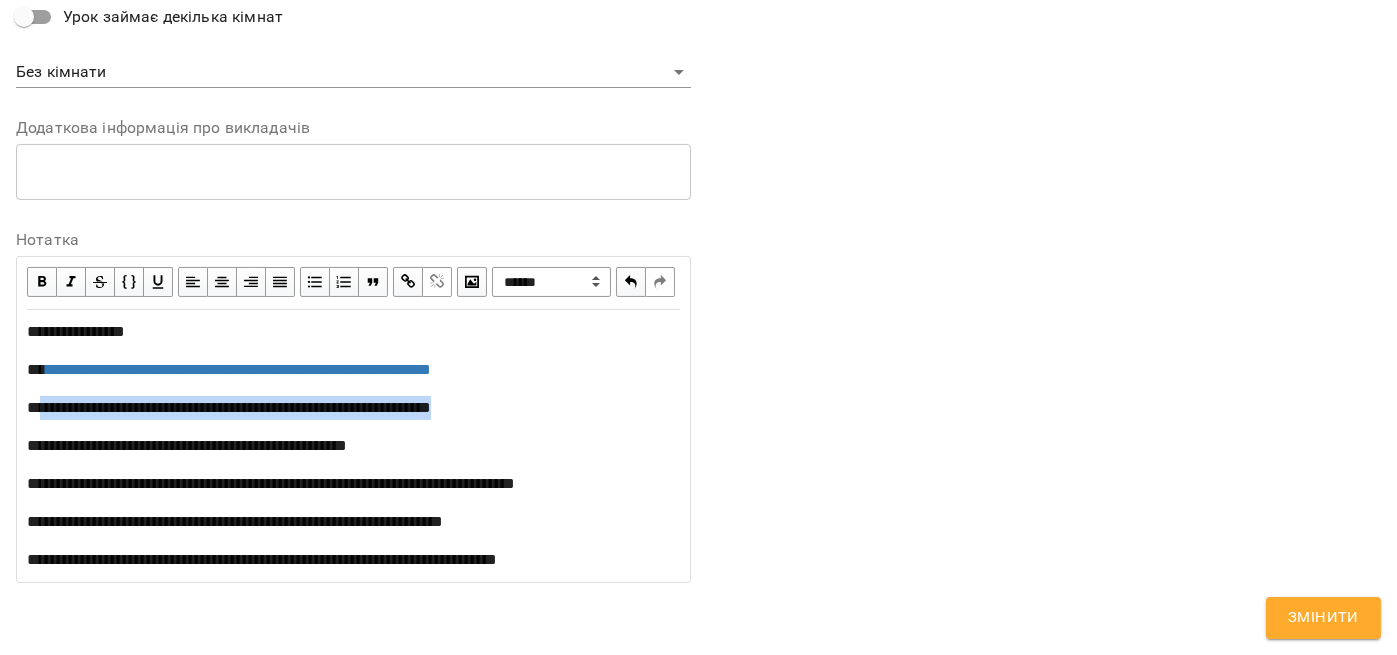 copy on "**********" 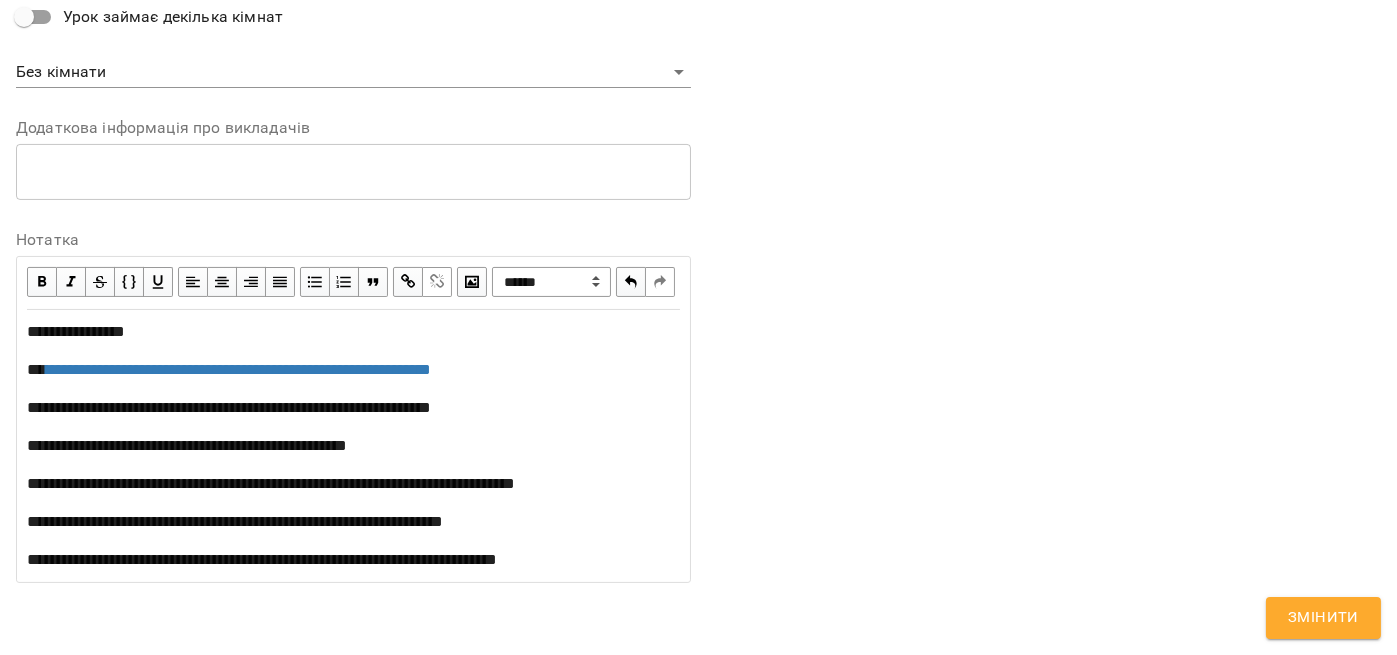 click at bounding box center (408, 282) 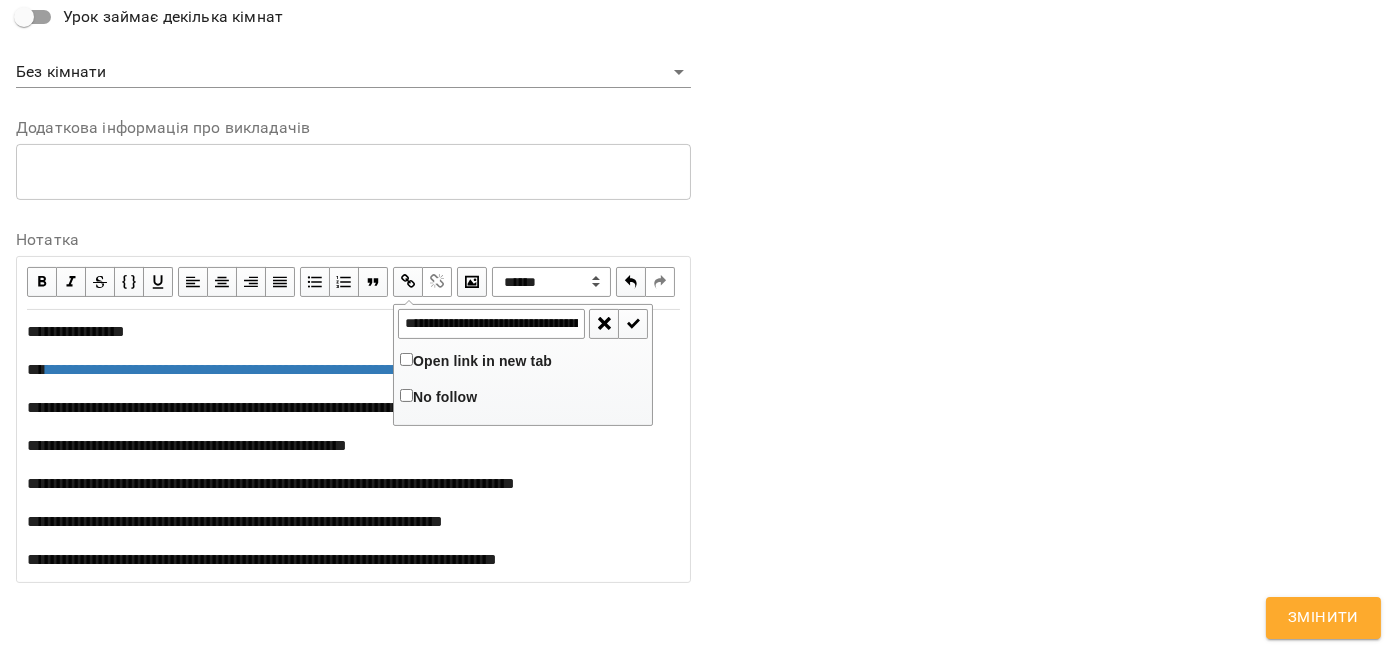 scroll, scrollTop: 0, scrollLeft: 234, axis: horizontal 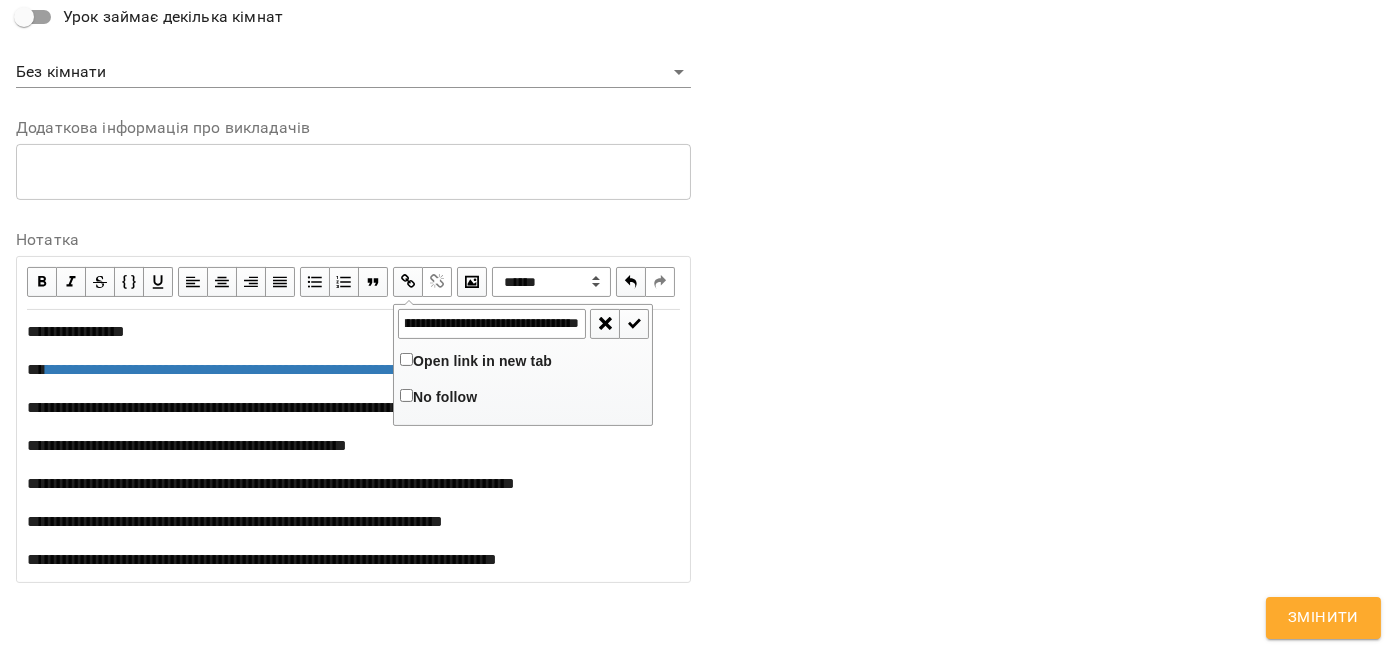 type on "**********" 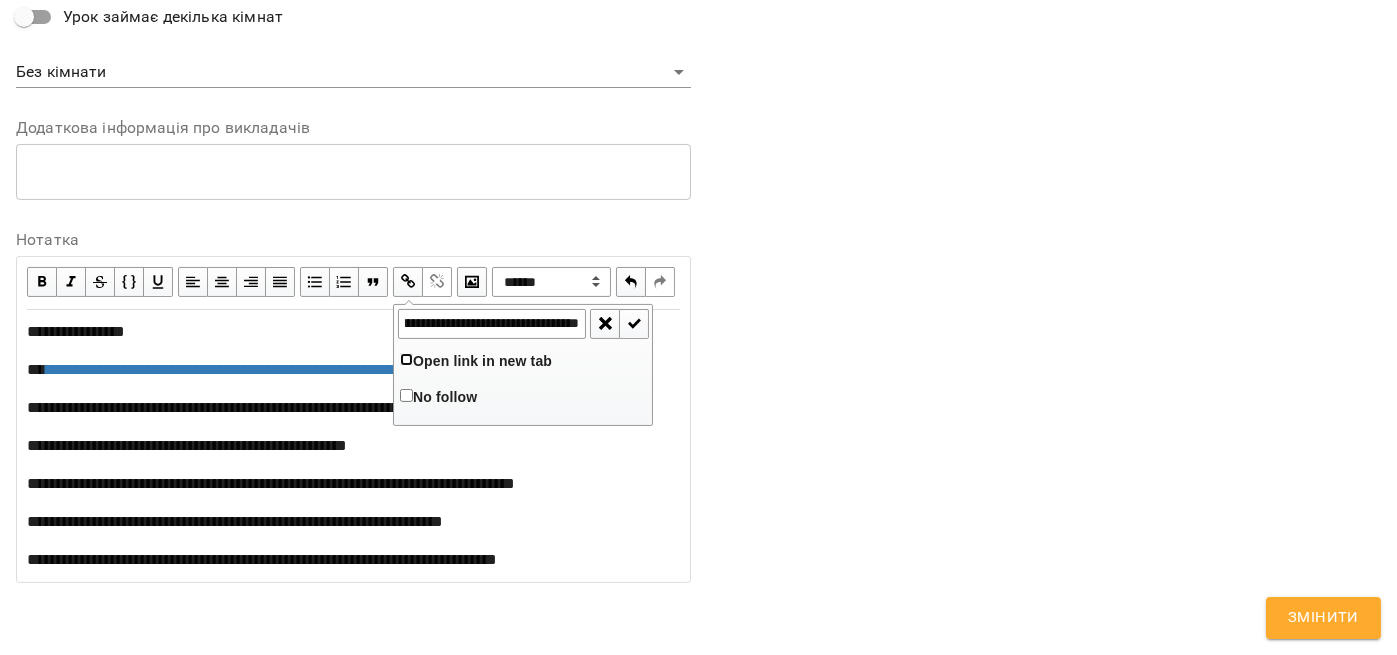 scroll, scrollTop: 0, scrollLeft: 0, axis: both 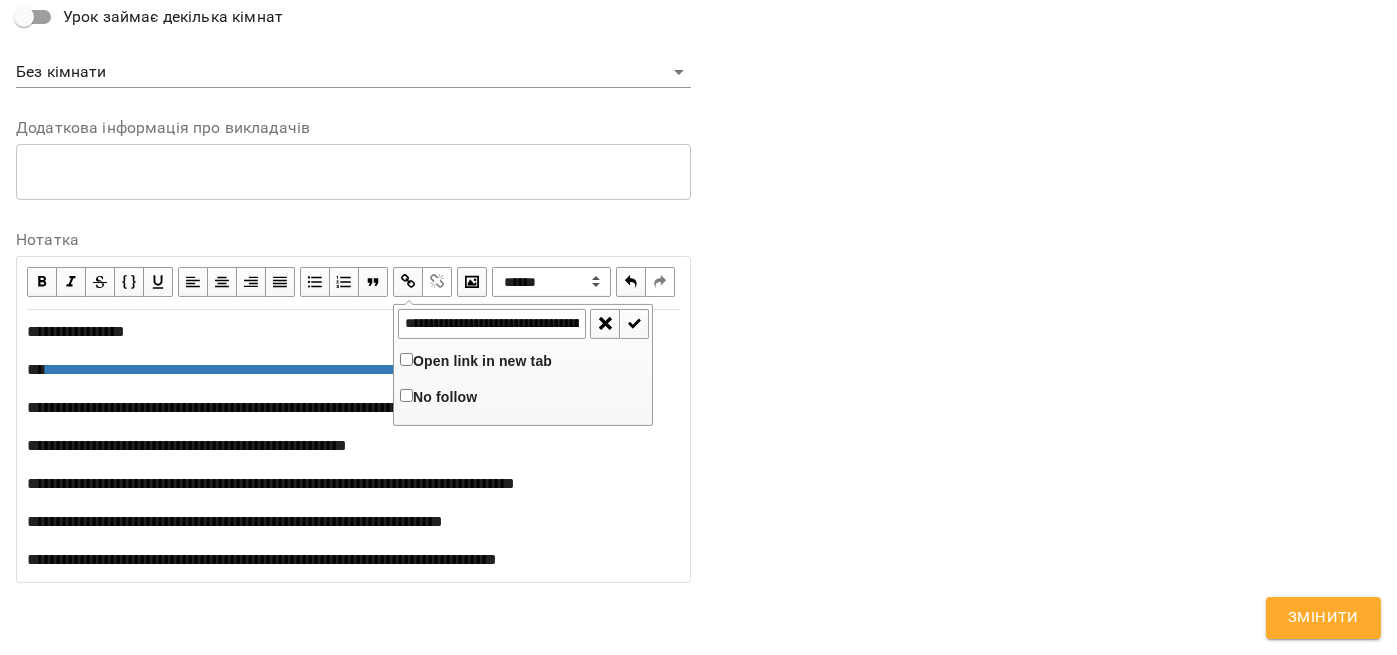 click at bounding box center (634, 324) 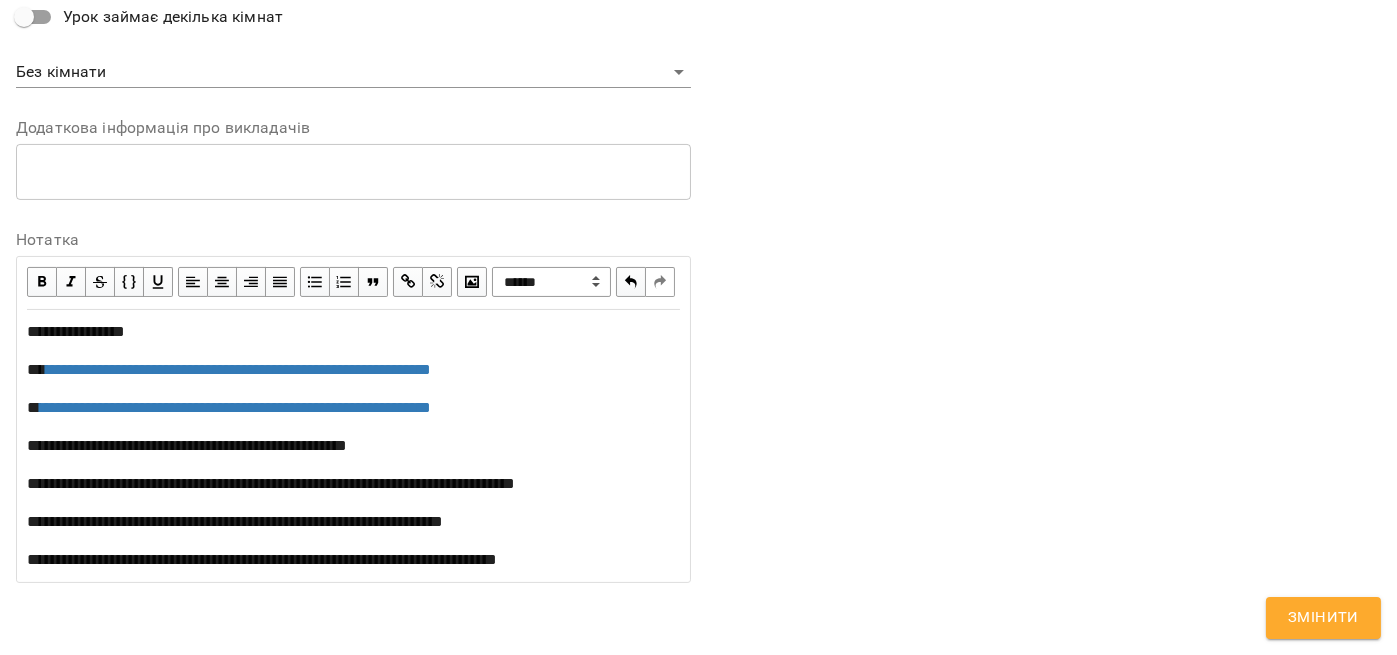 click on "**********" at bounding box center (353, 446) 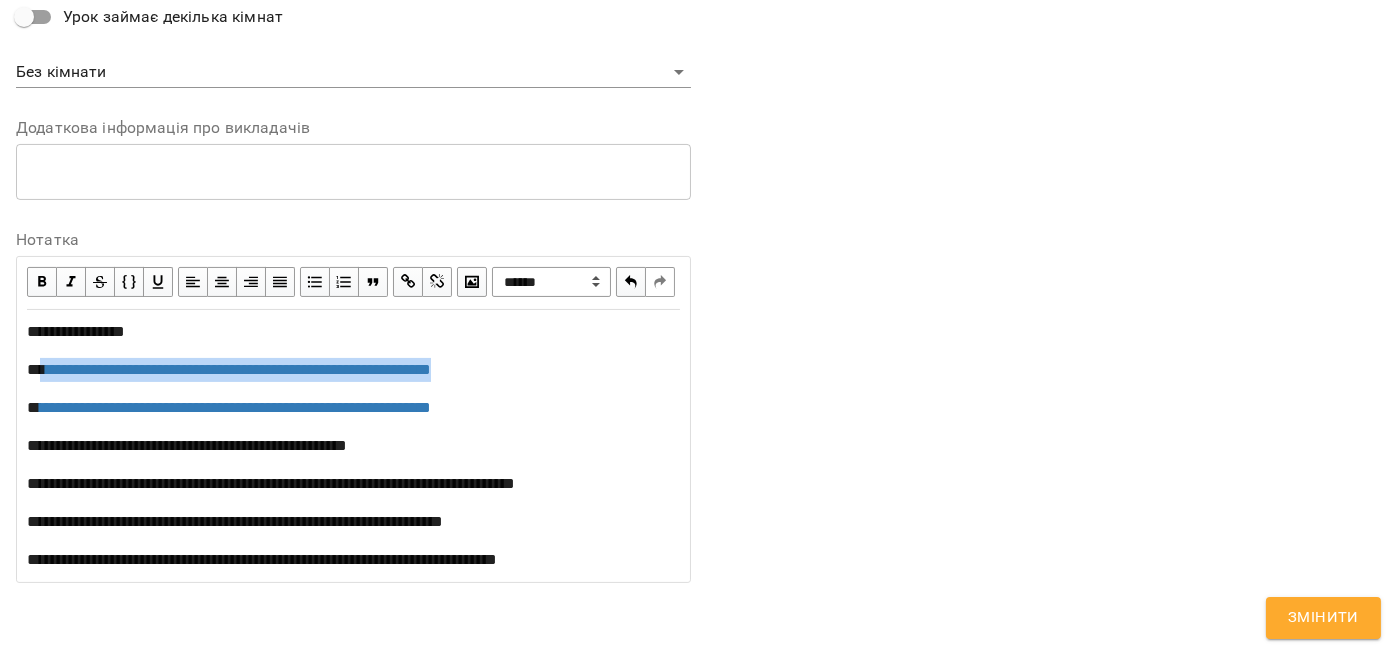 drag, startPoint x: 36, startPoint y: 374, endPoint x: 570, endPoint y: 363, distance: 534.1133 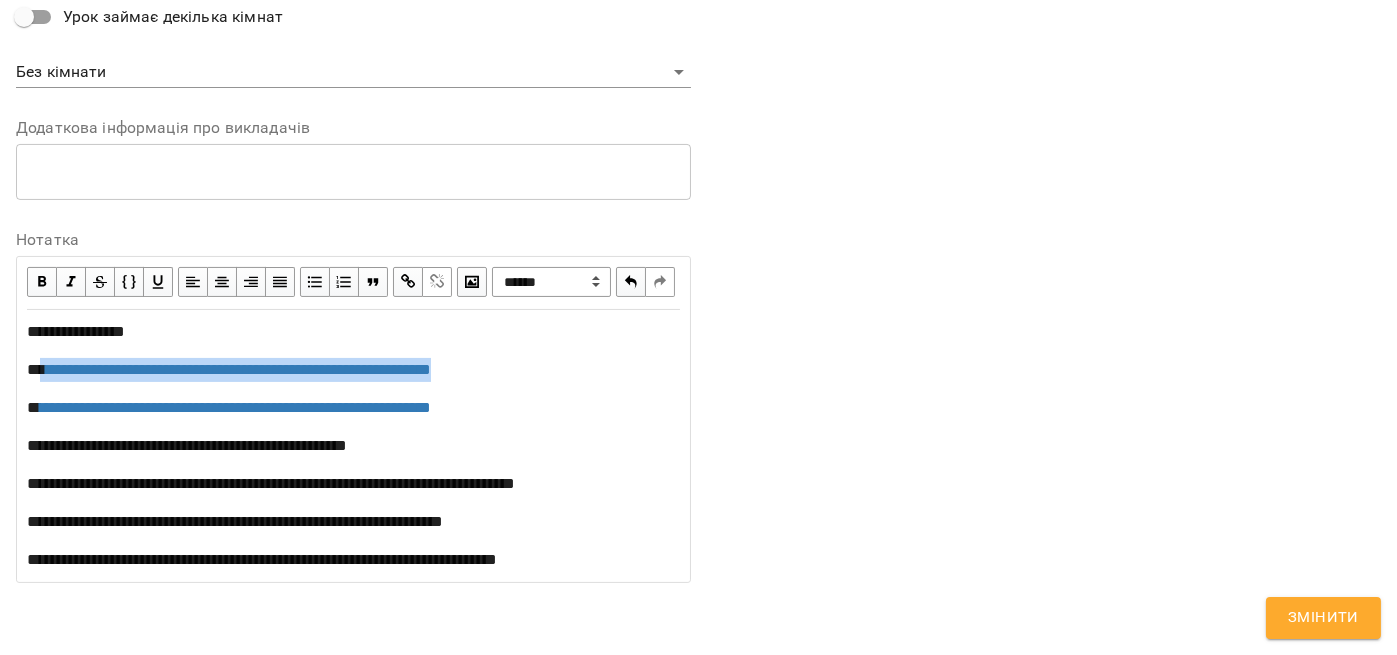 copy on "**********" 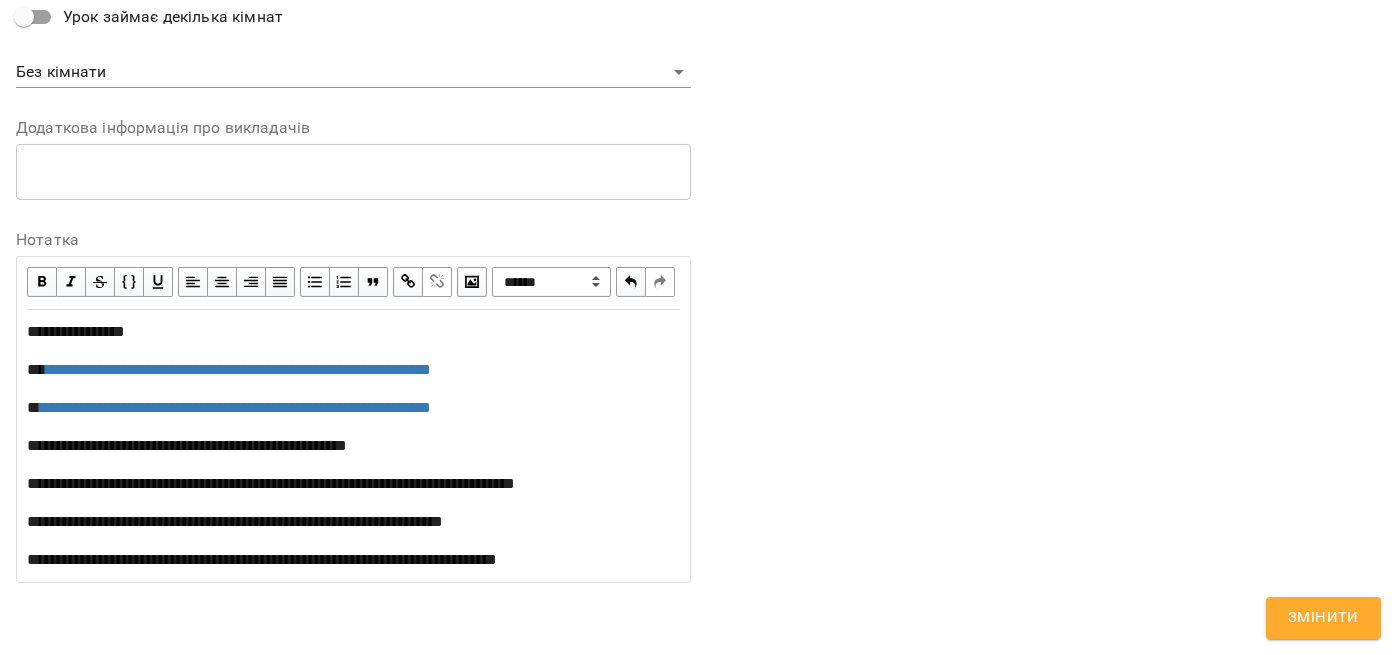 click at bounding box center (408, 282) 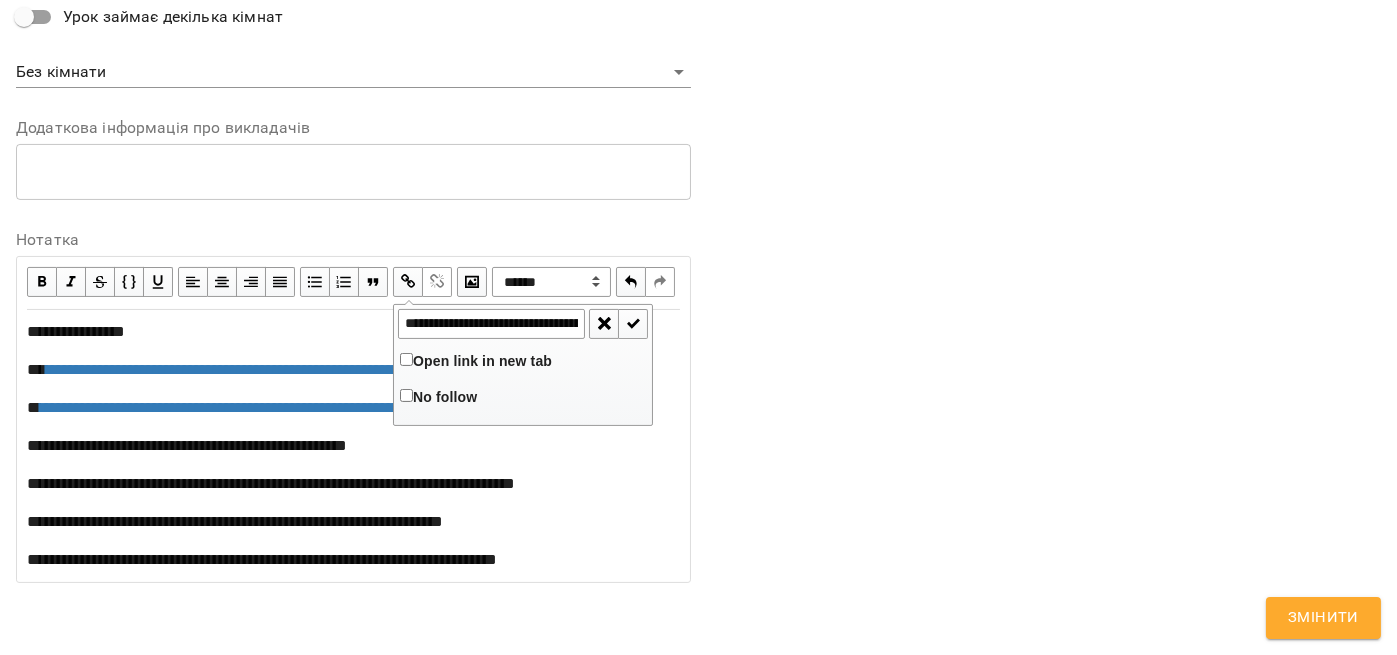 scroll, scrollTop: 0, scrollLeft: 225, axis: horizontal 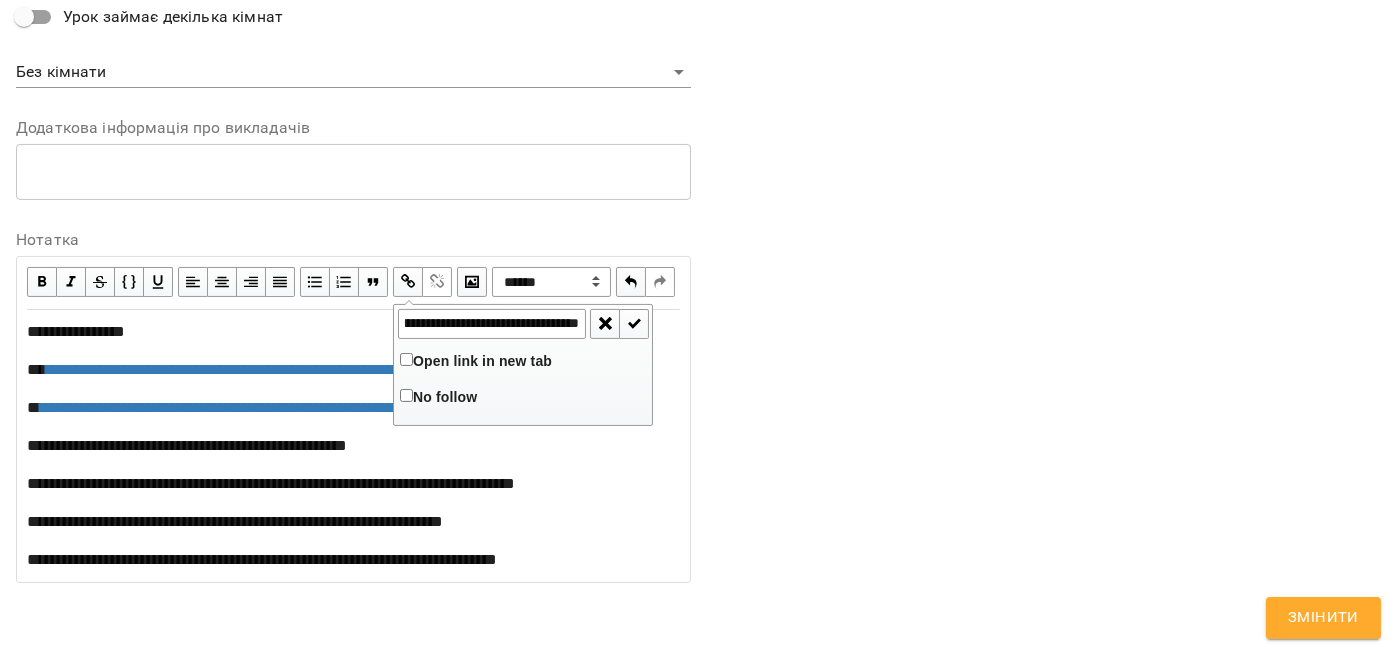 type on "**********" 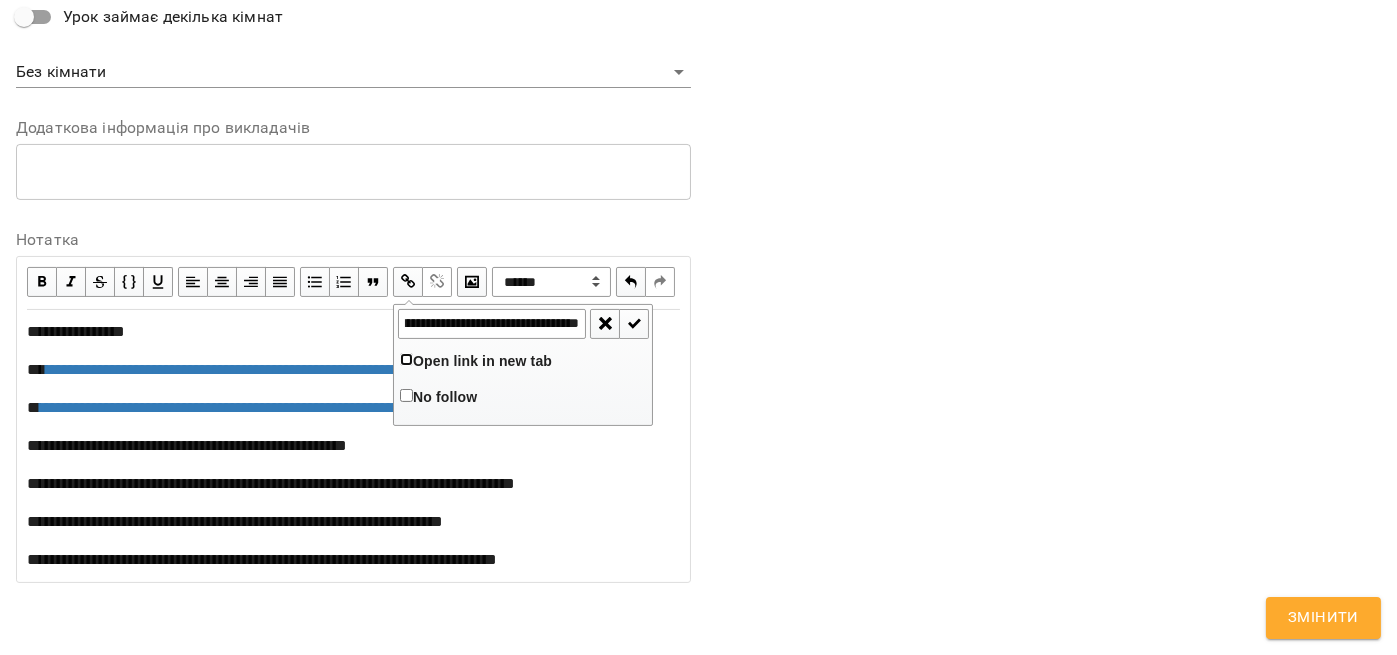 scroll, scrollTop: 0, scrollLeft: 0, axis: both 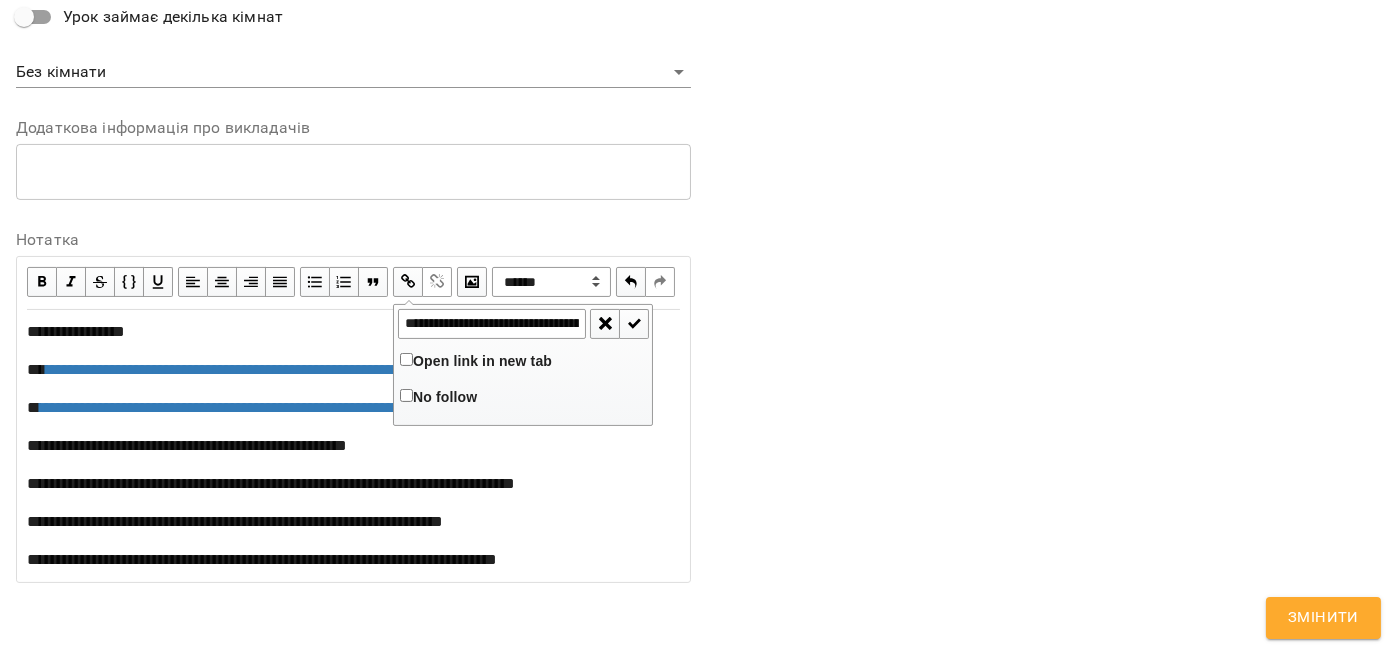 click at bounding box center [634, 324] 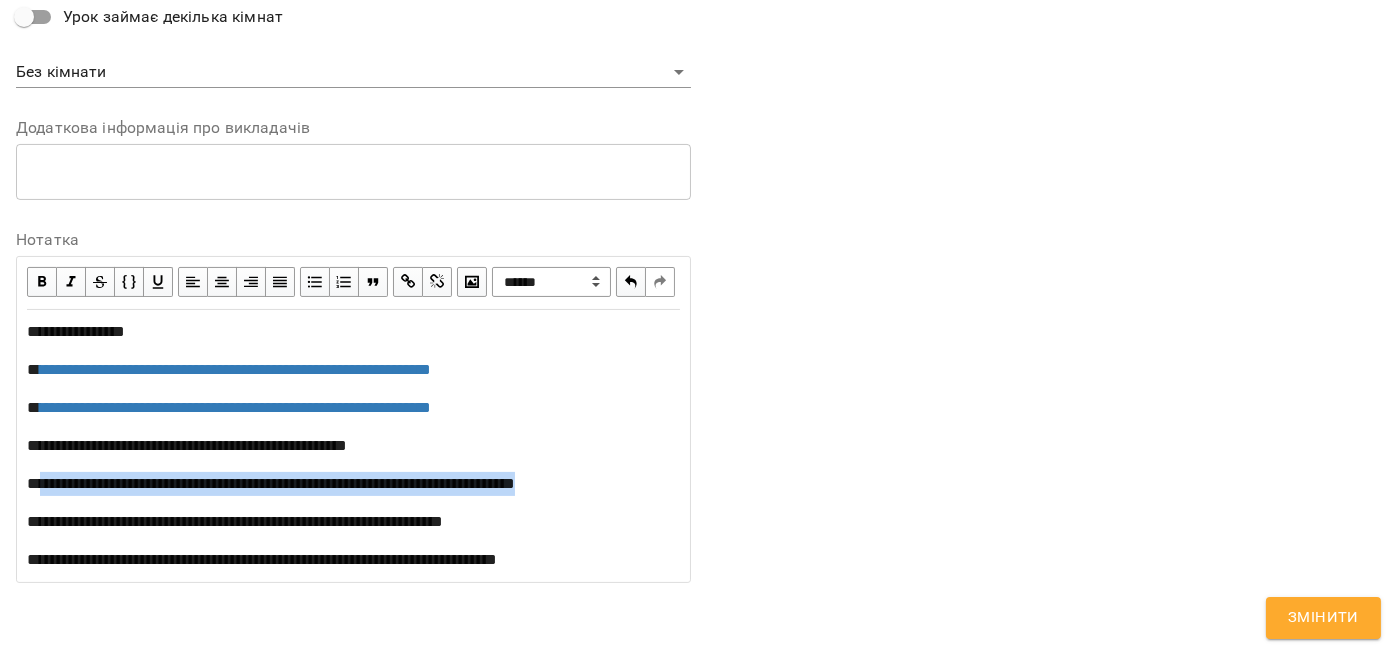 drag, startPoint x: 640, startPoint y: 490, endPoint x: 40, endPoint y: 496, distance: 600.03 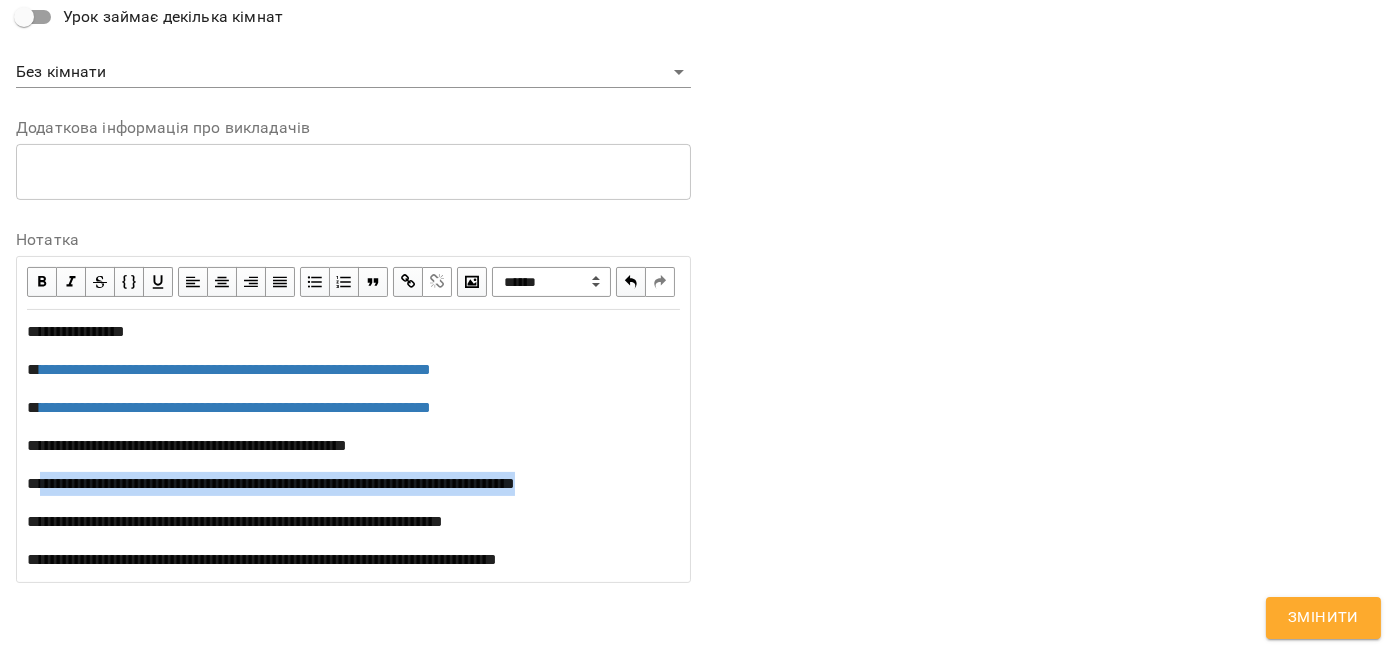 copy on "**********" 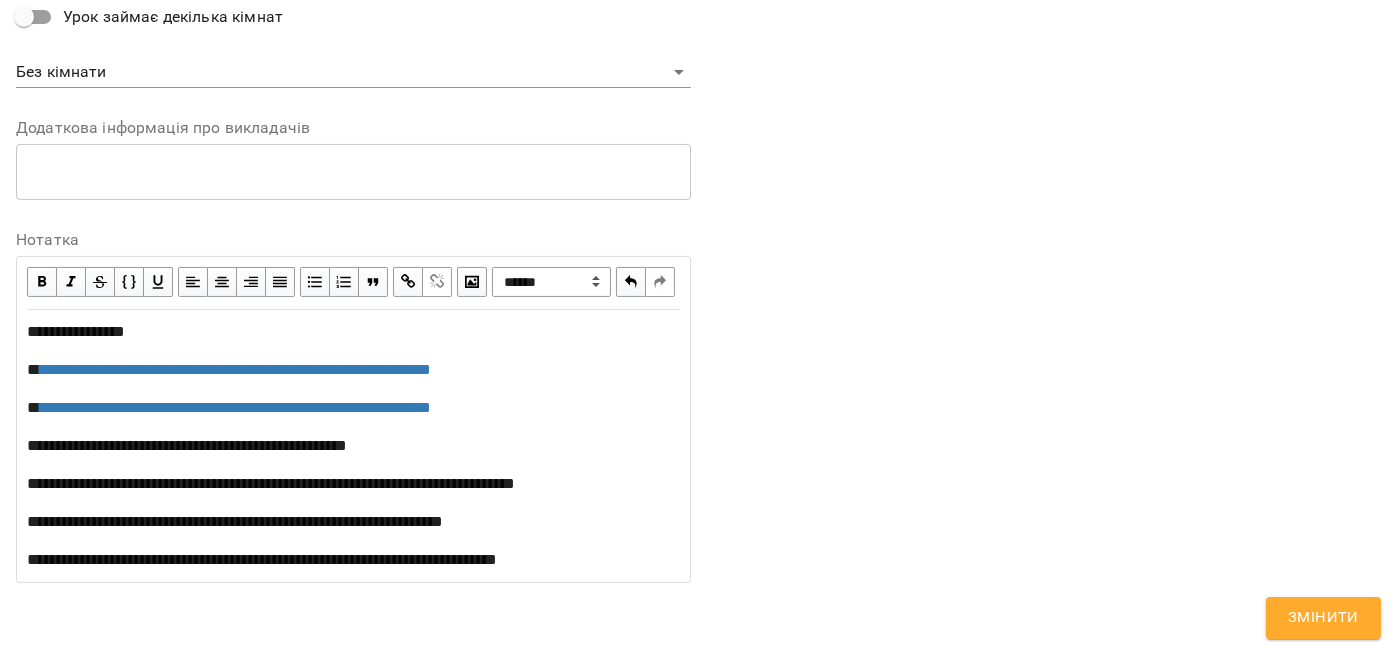 click at bounding box center [408, 282] 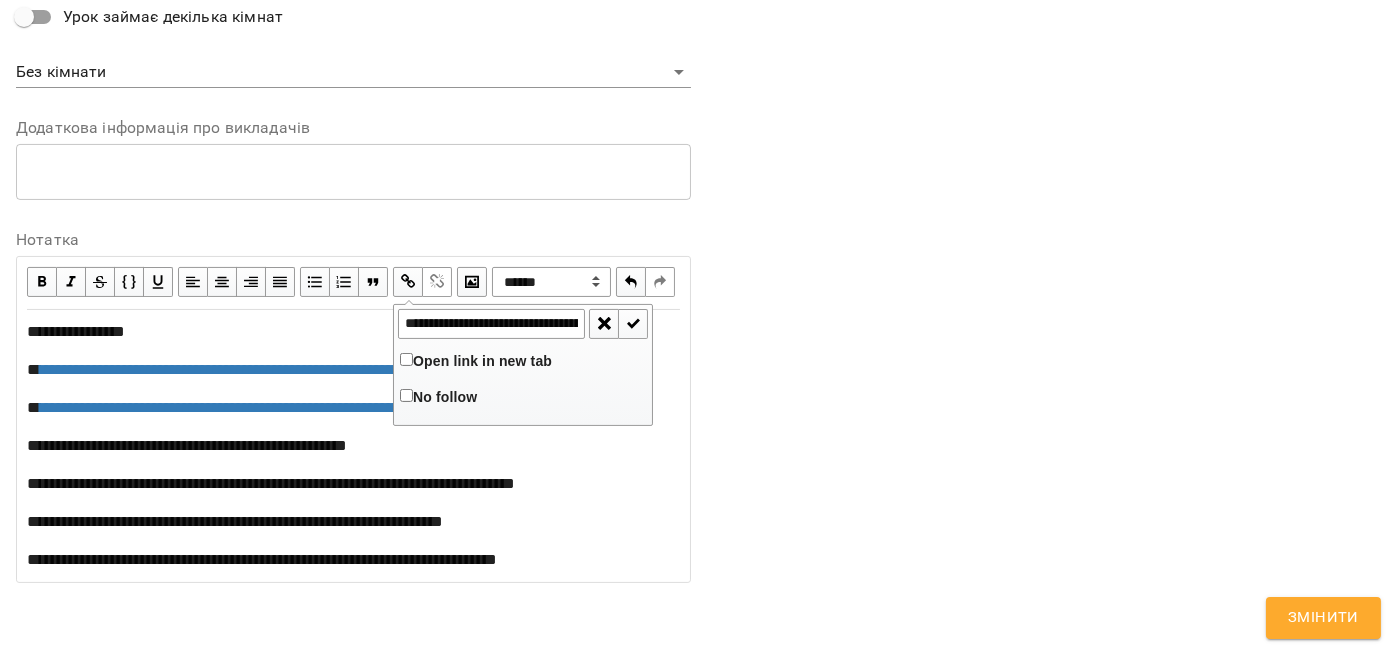 scroll, scrollTop: 0, scrollLeft: 314, axis: horizontal 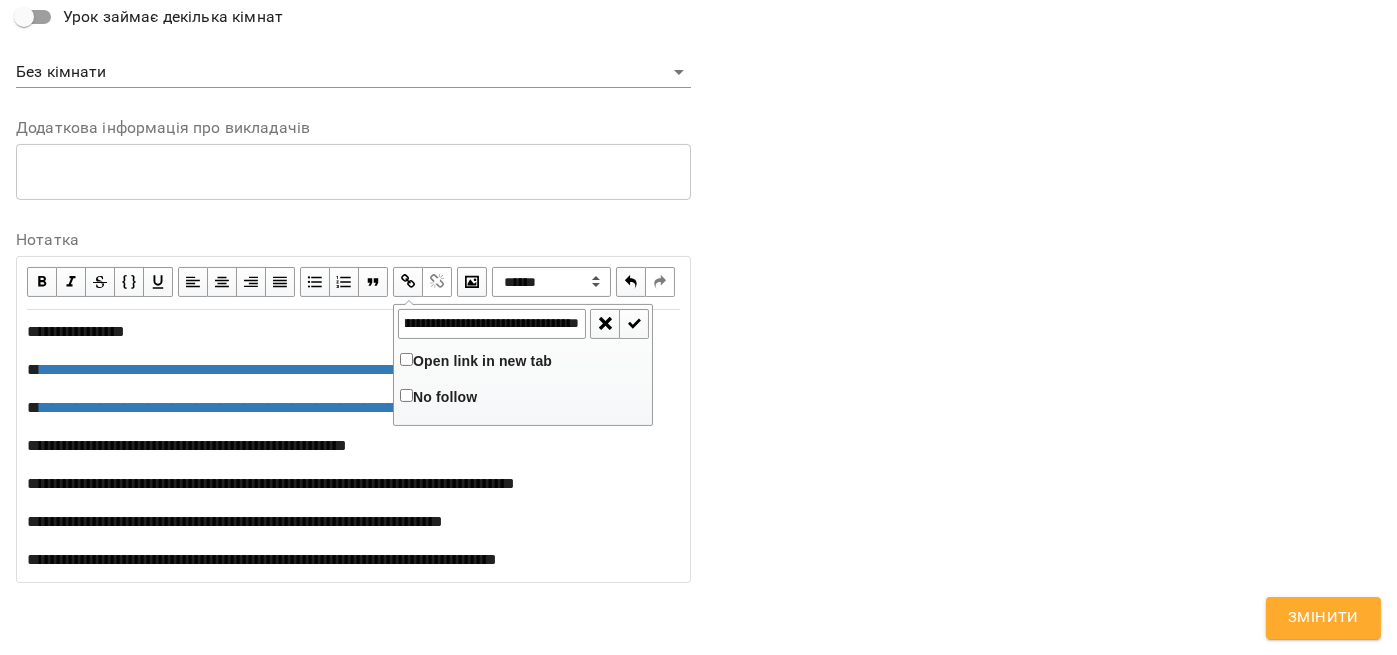 type on "**********" 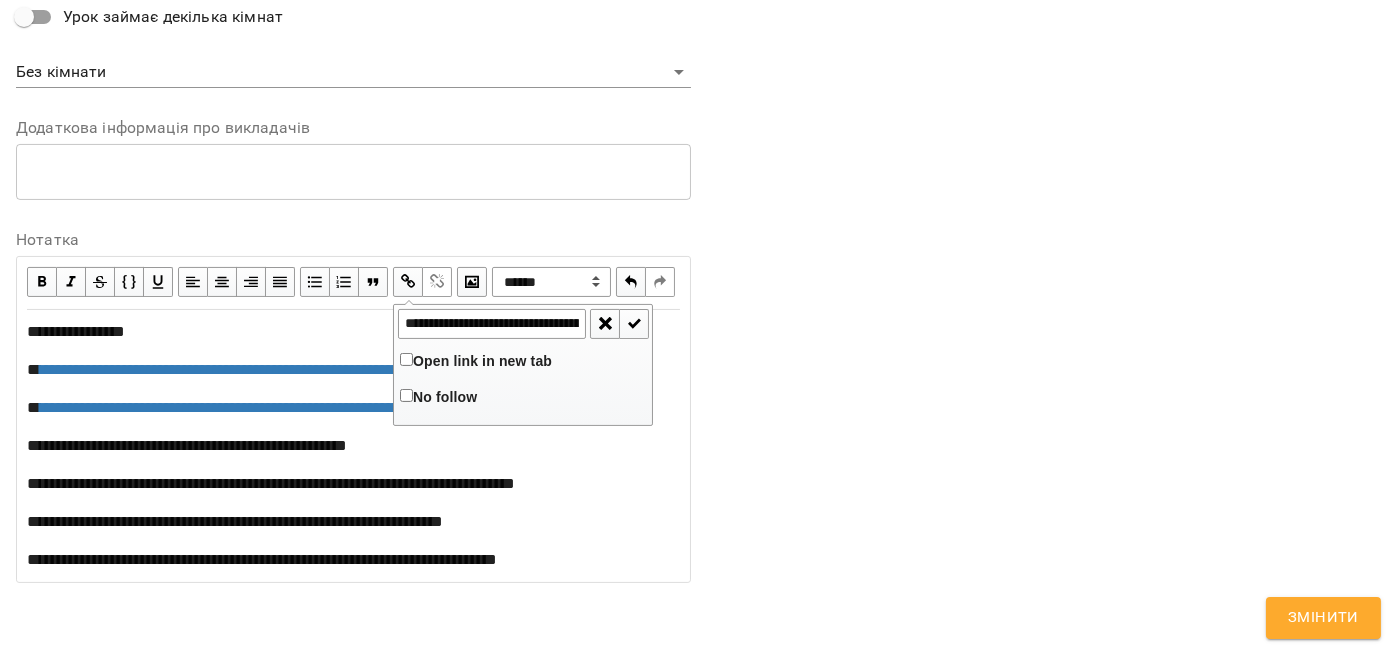 click on "Open link in new tab" at bounding box center (482, 361) 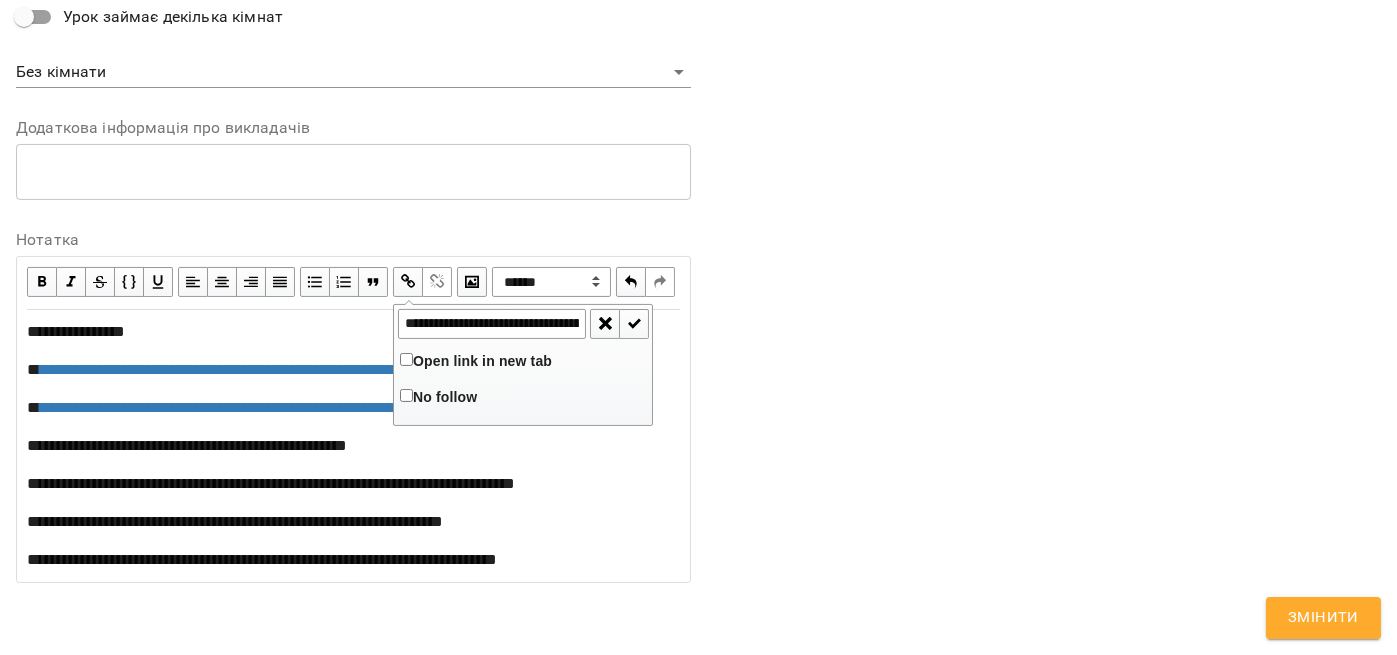 click at bounding box center [634, 324] 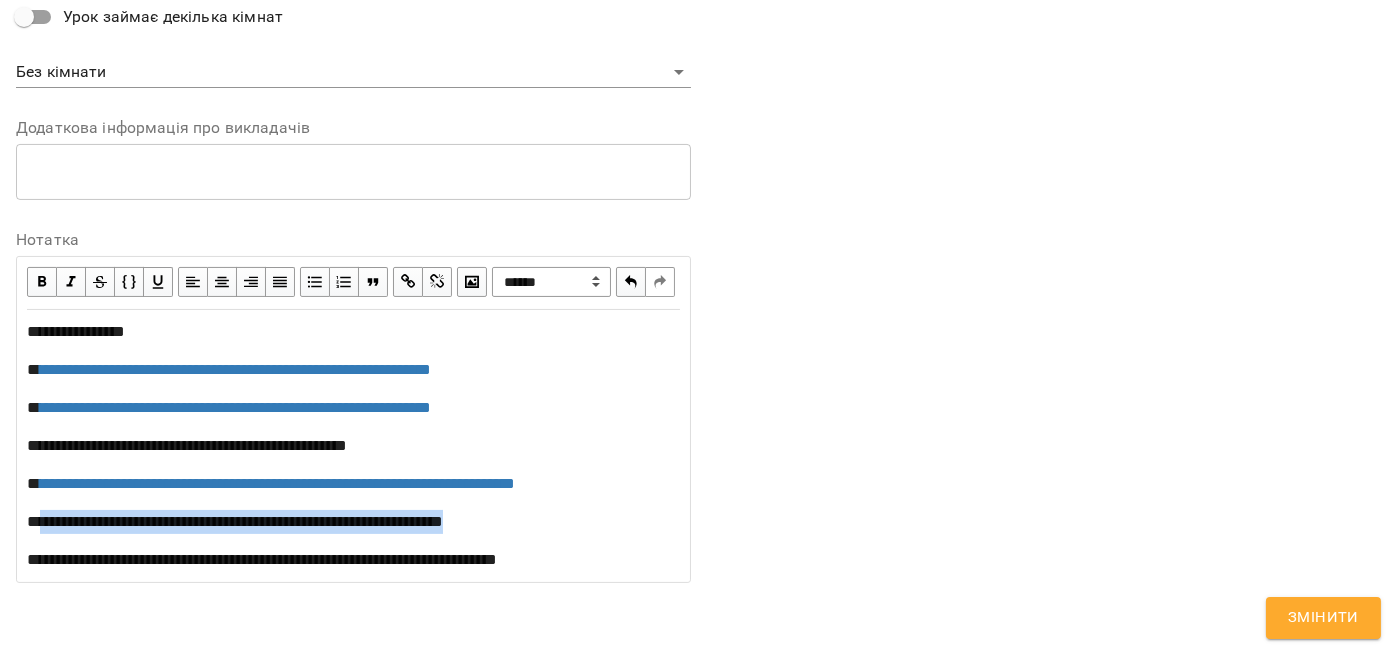 drag, startPoint x: 580, startPoint y: 526, endPoint x: 36, endPoint y: 533, distance: 544.04504 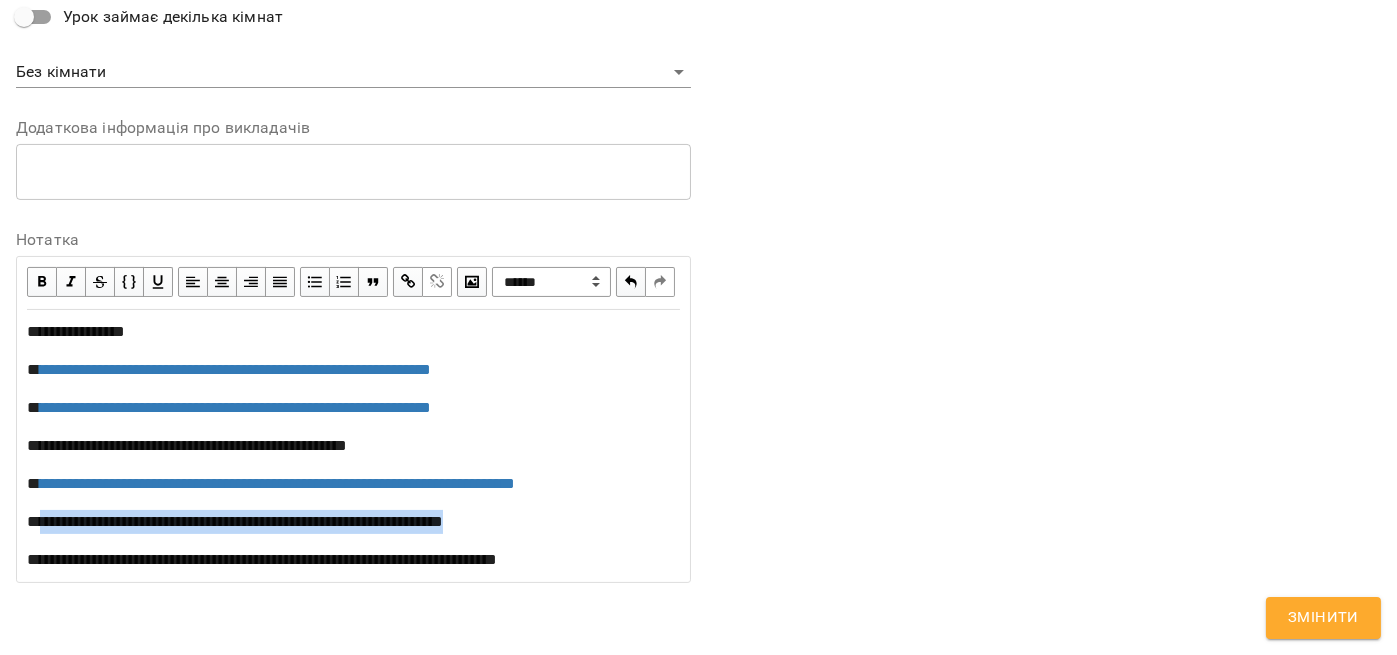 copy on "**********" 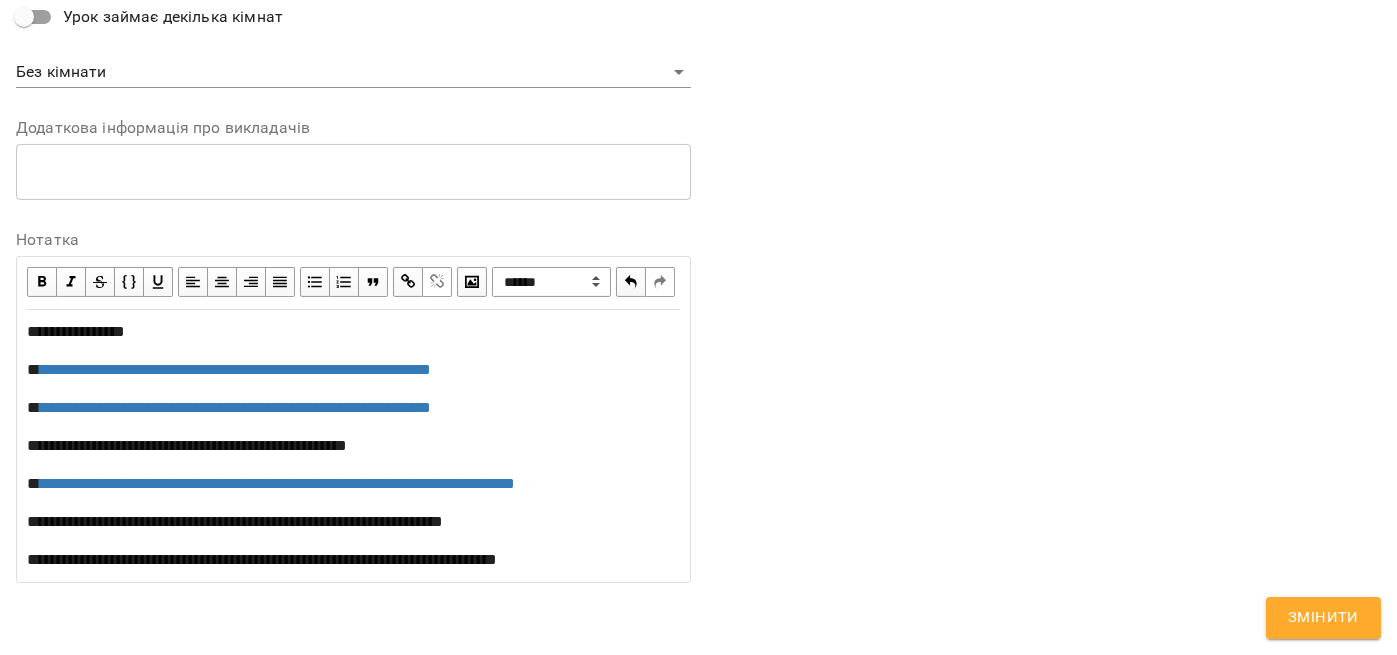 click at bounding box center [408, 282] 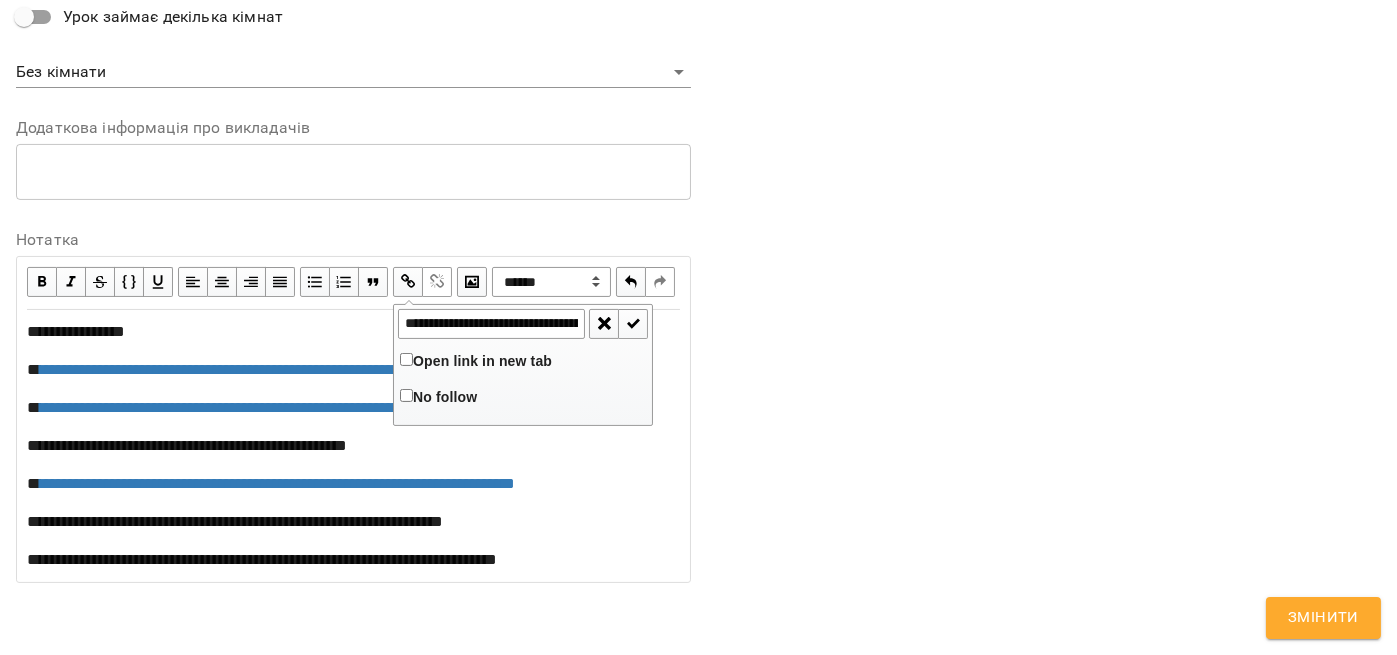 scroll, scrollTop: 0, scrollLeft: 246, axis: horizontal 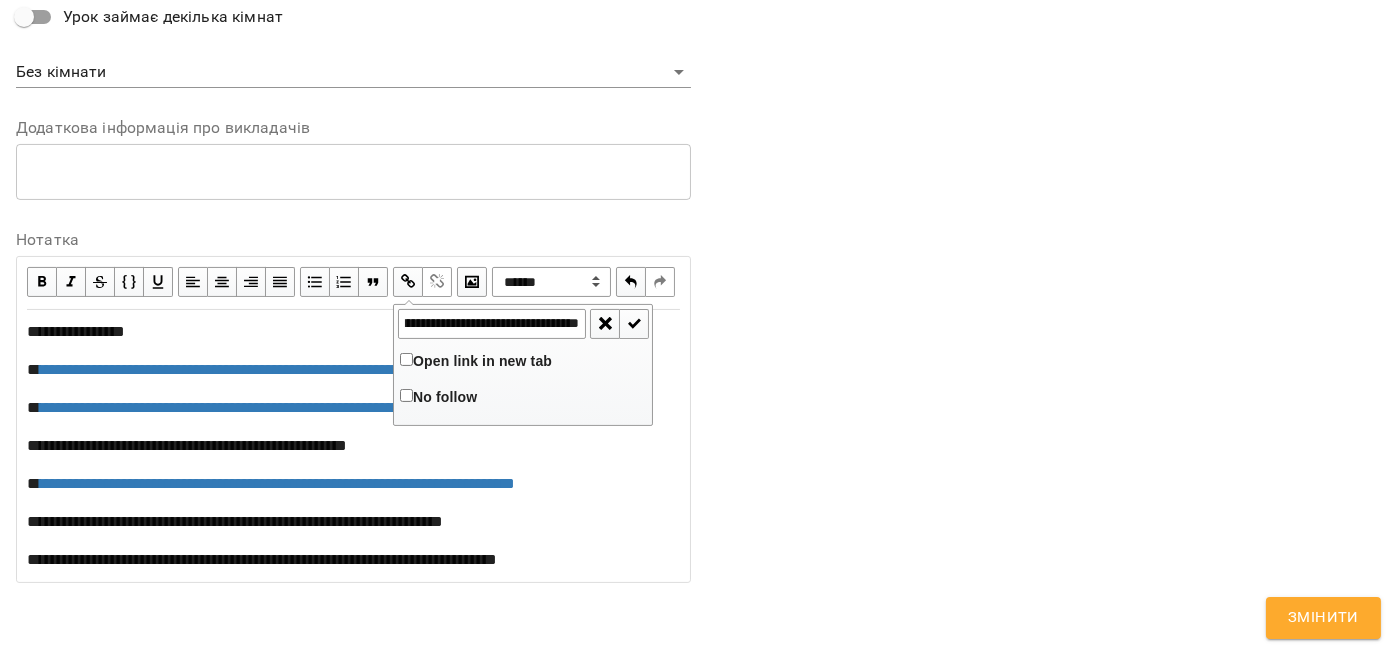 type on "**********" 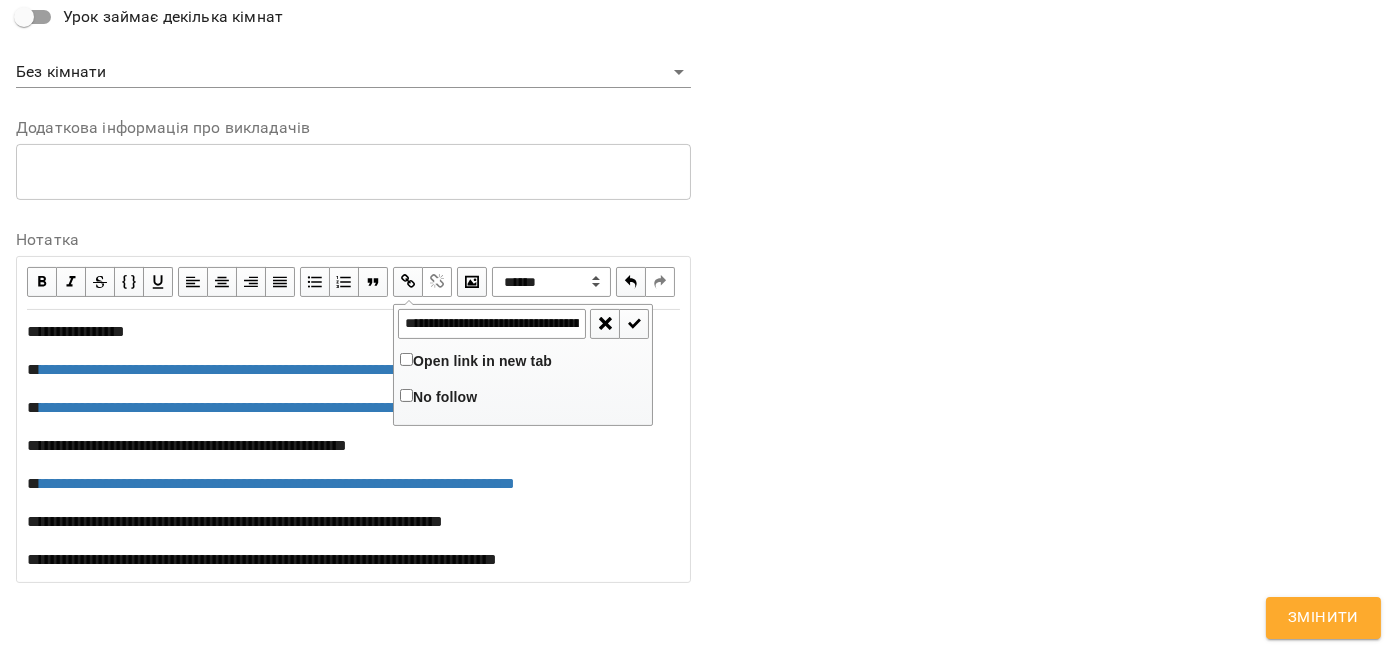 click on "Open link in new tab" at bounding box center [482, 361] 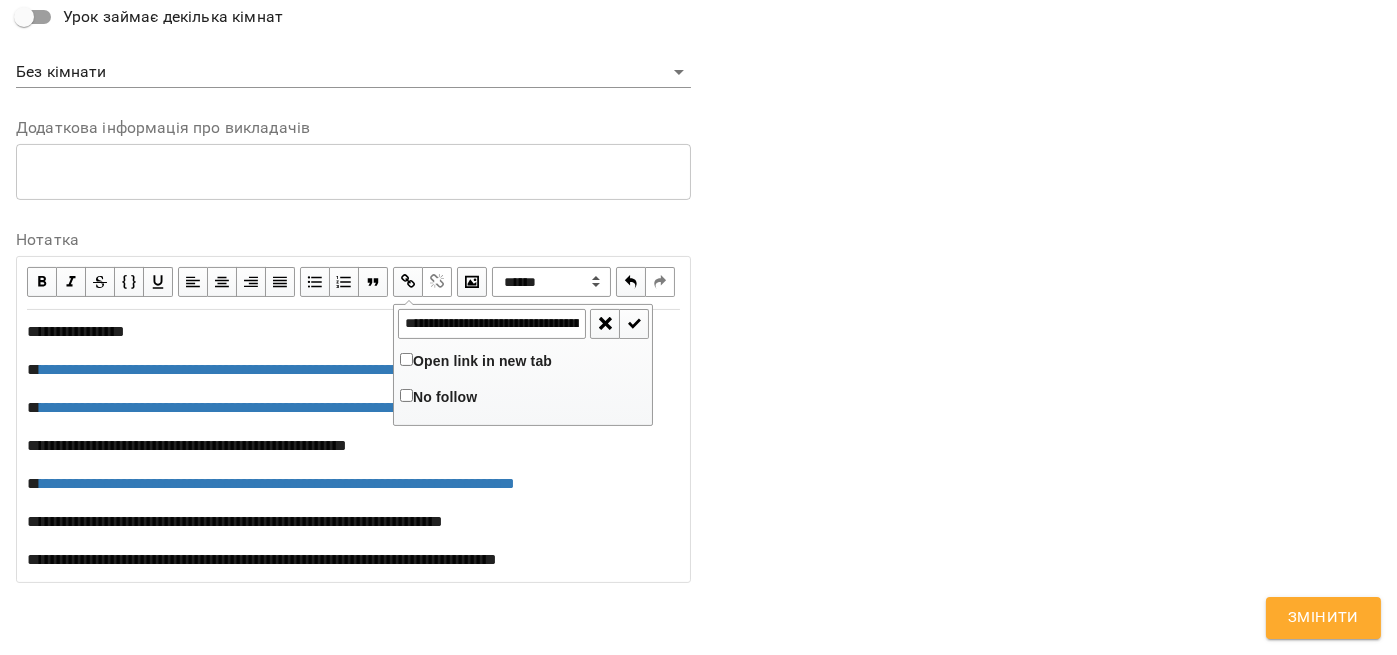 click at bounding box center [634, 324] 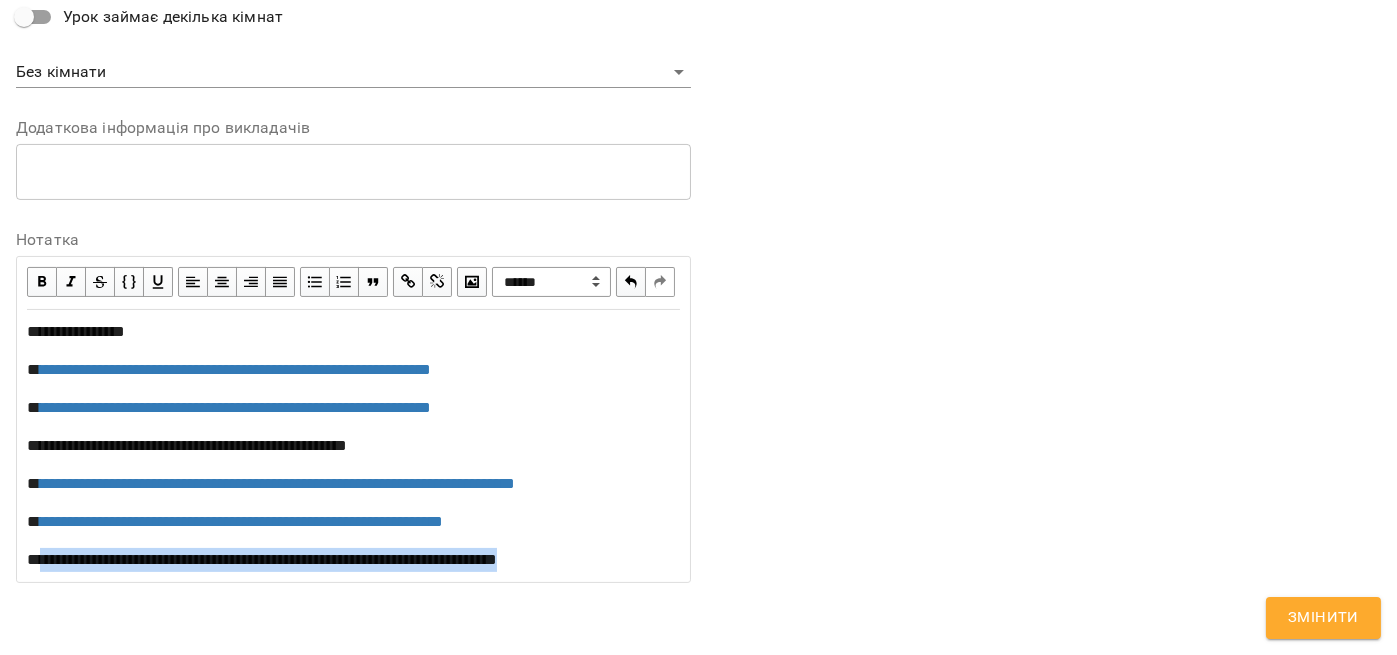 drag, startPoint x: 632, startPoint y: 563, endPoint x: 35, endPoint y: 583, distance: 597.3349 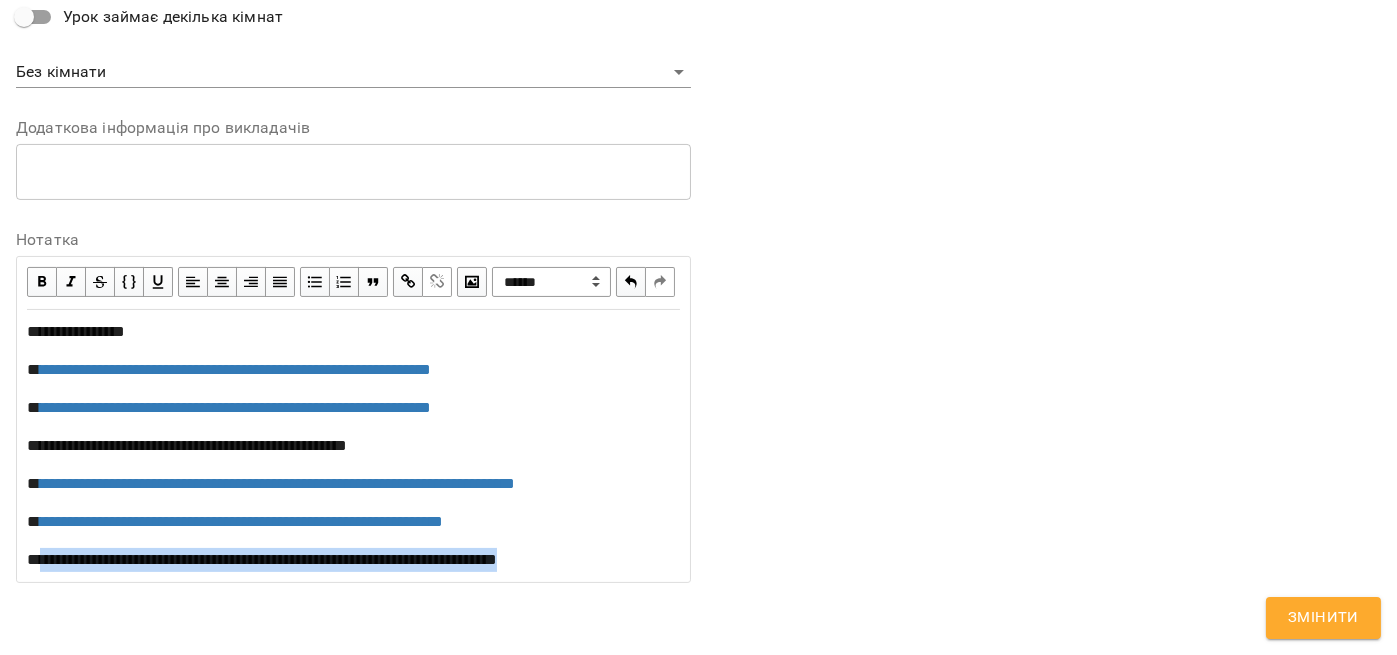 copy on "**********" 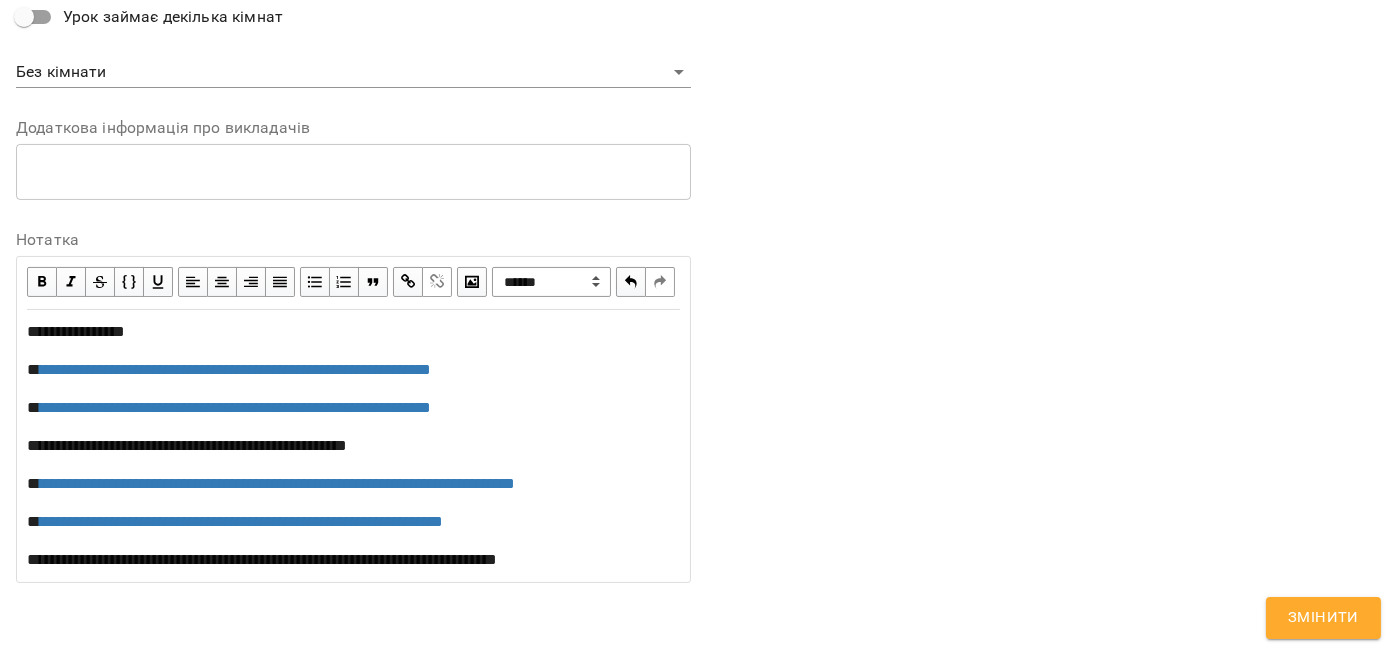 click at bounding box center [408, 282] 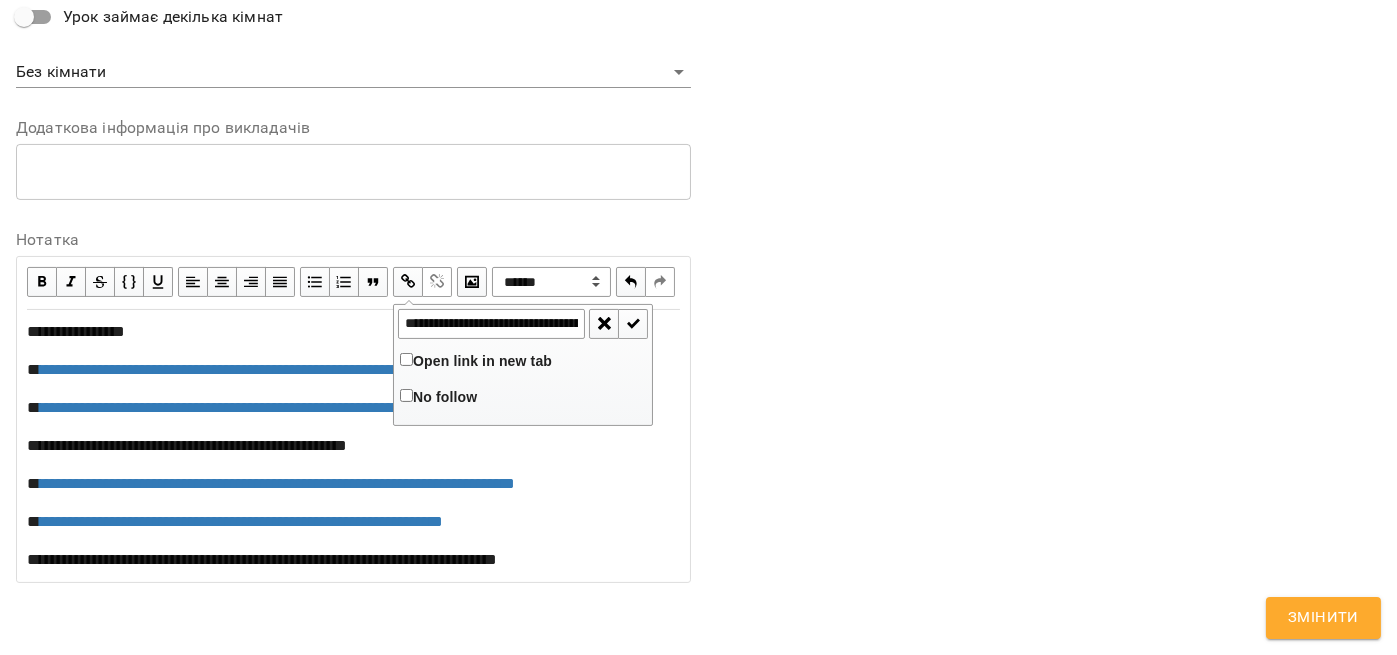 scroll, scrollTop: 0, scrollLeft: 312, axis: horizontal 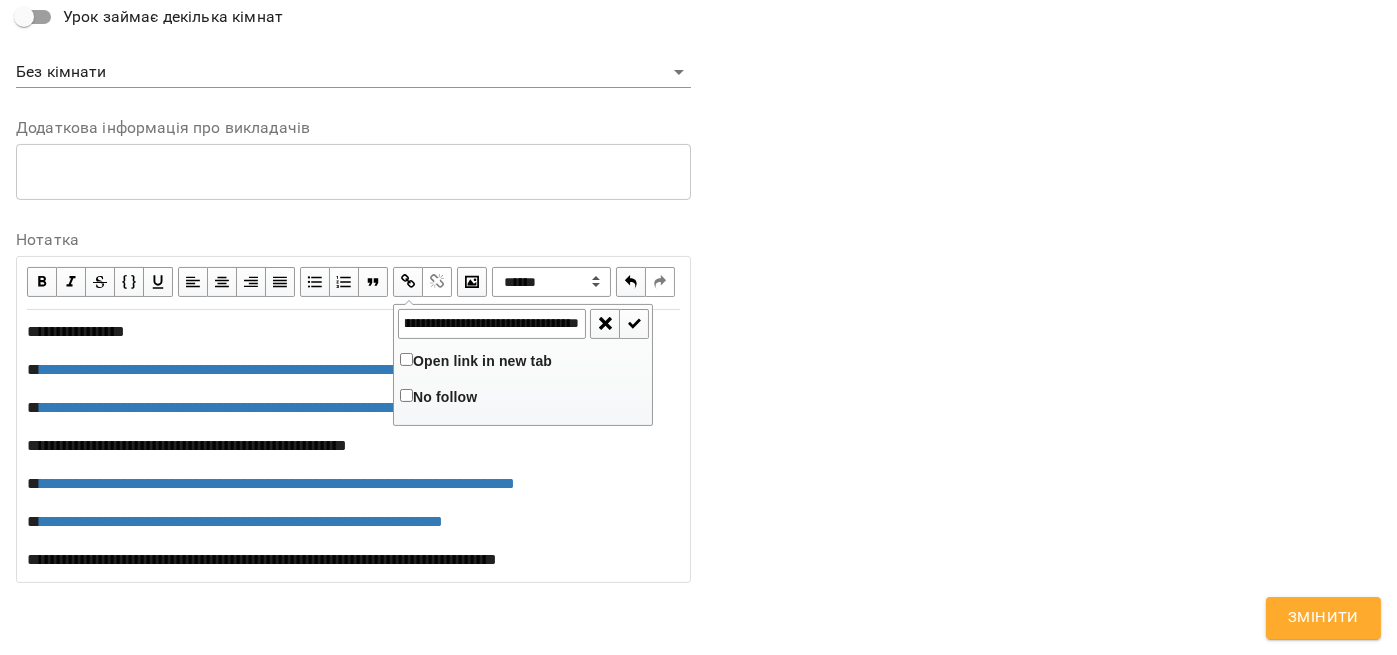 type on "**********" 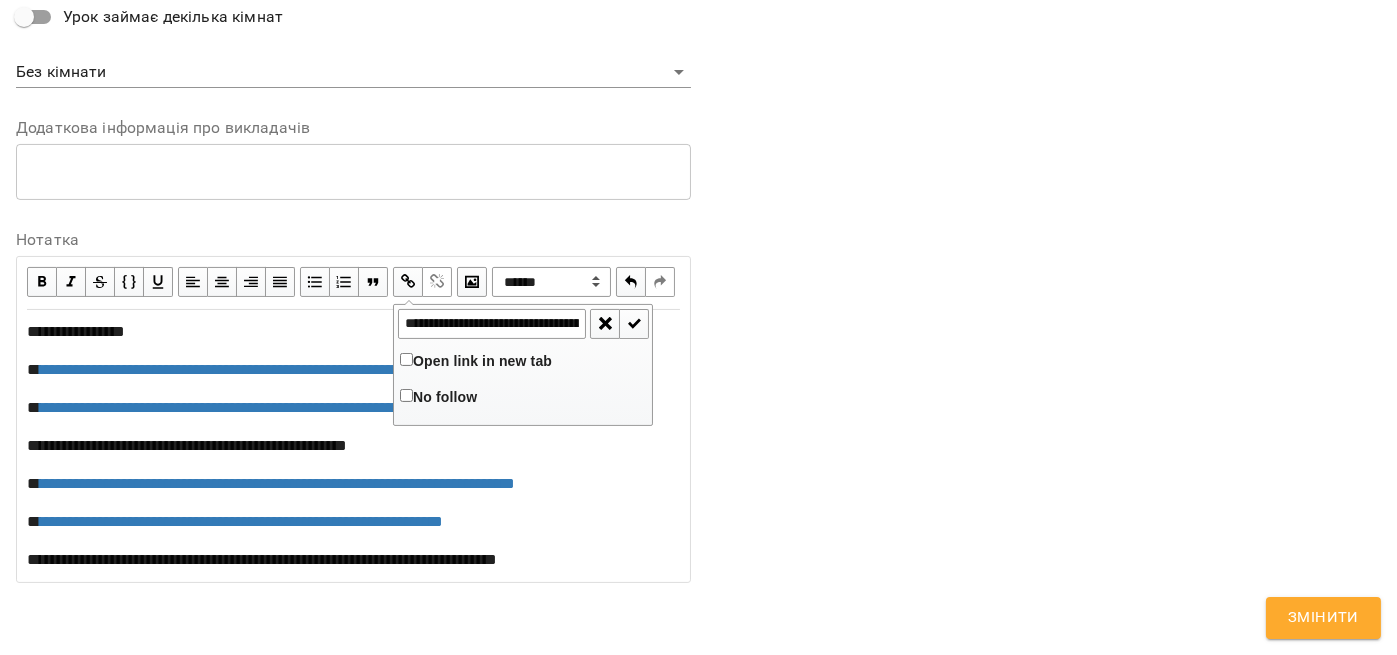 click on "Open link in new tab" at bounding box center [482, 361] 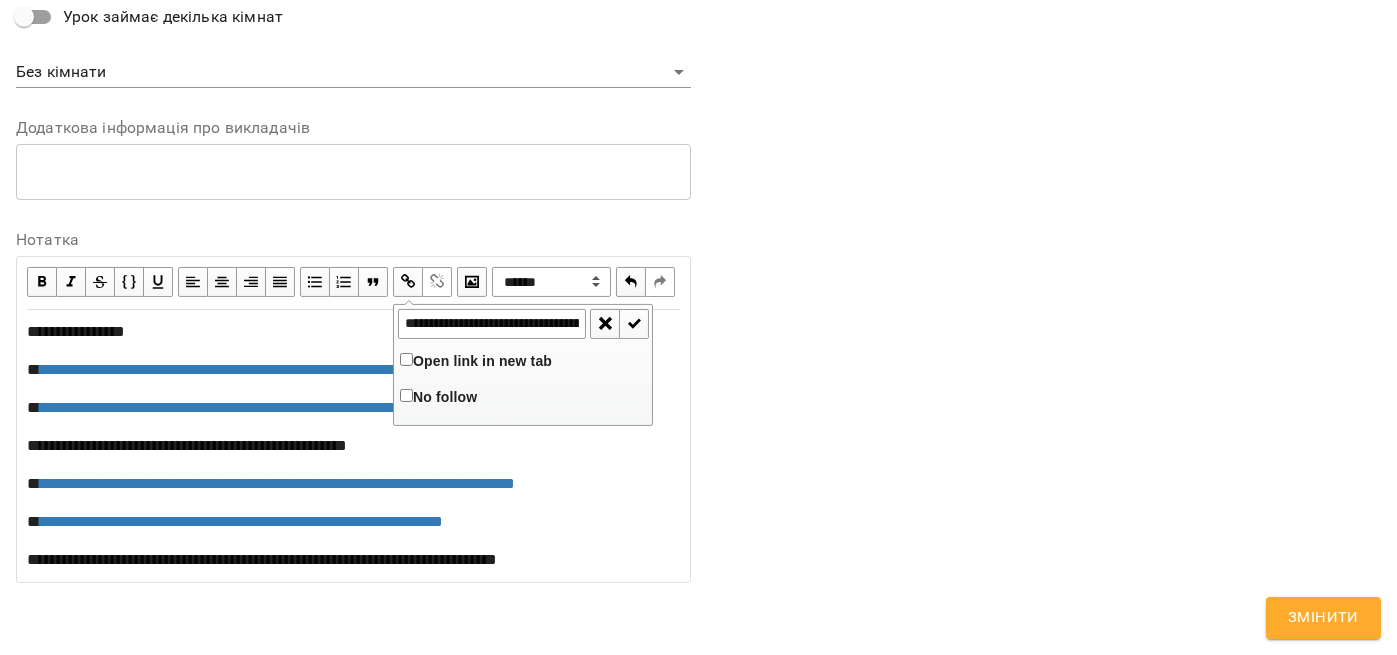 click at bounding box center (634, 324) 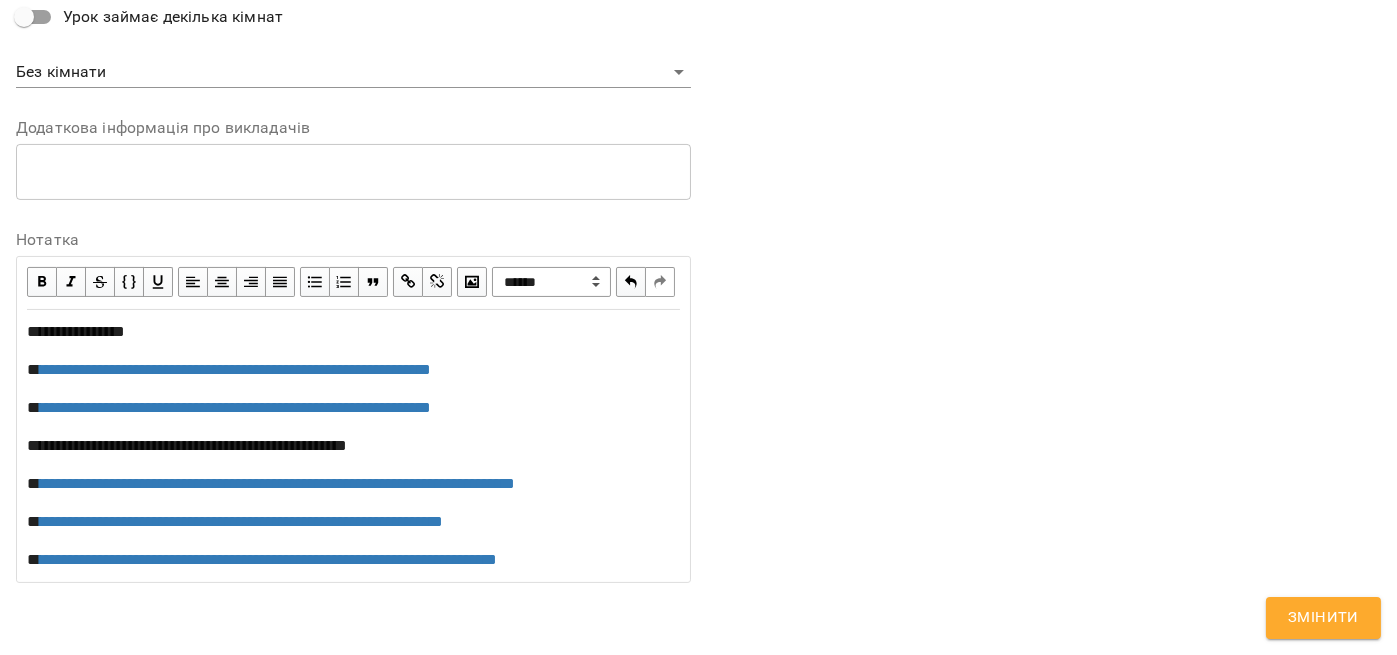 click on "**********" at bounding box center (1044, -113) 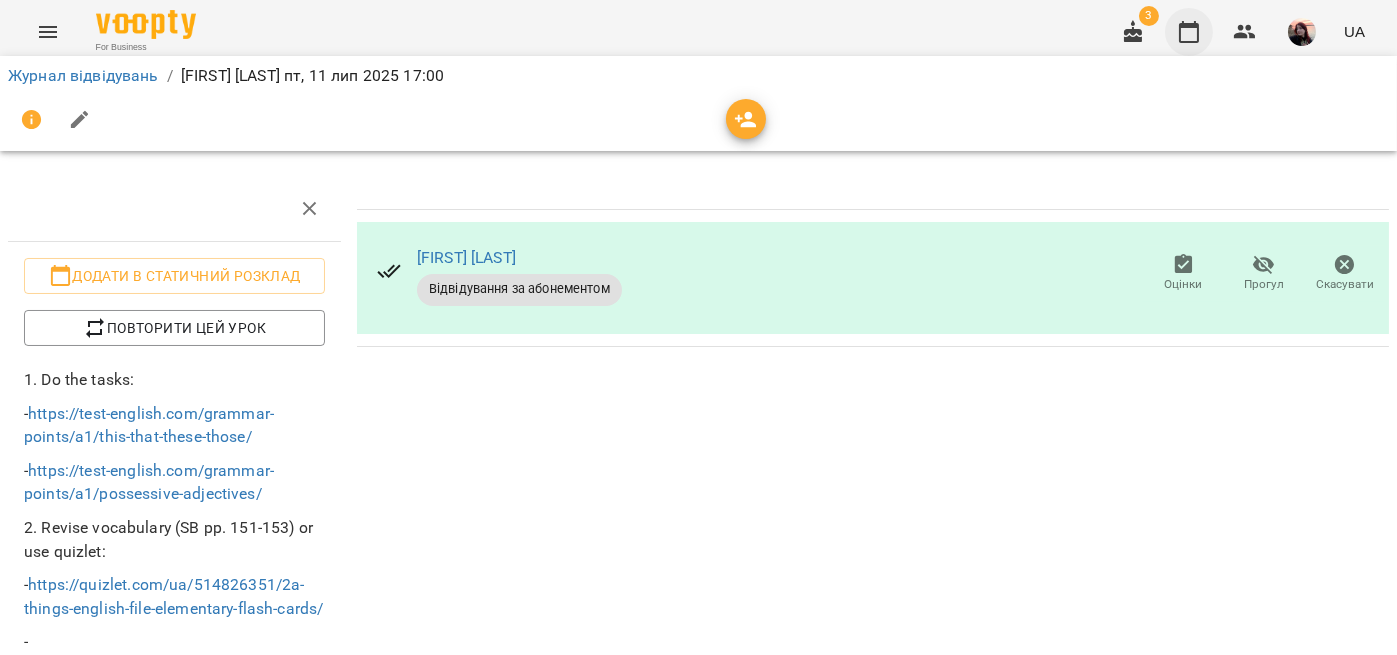 click 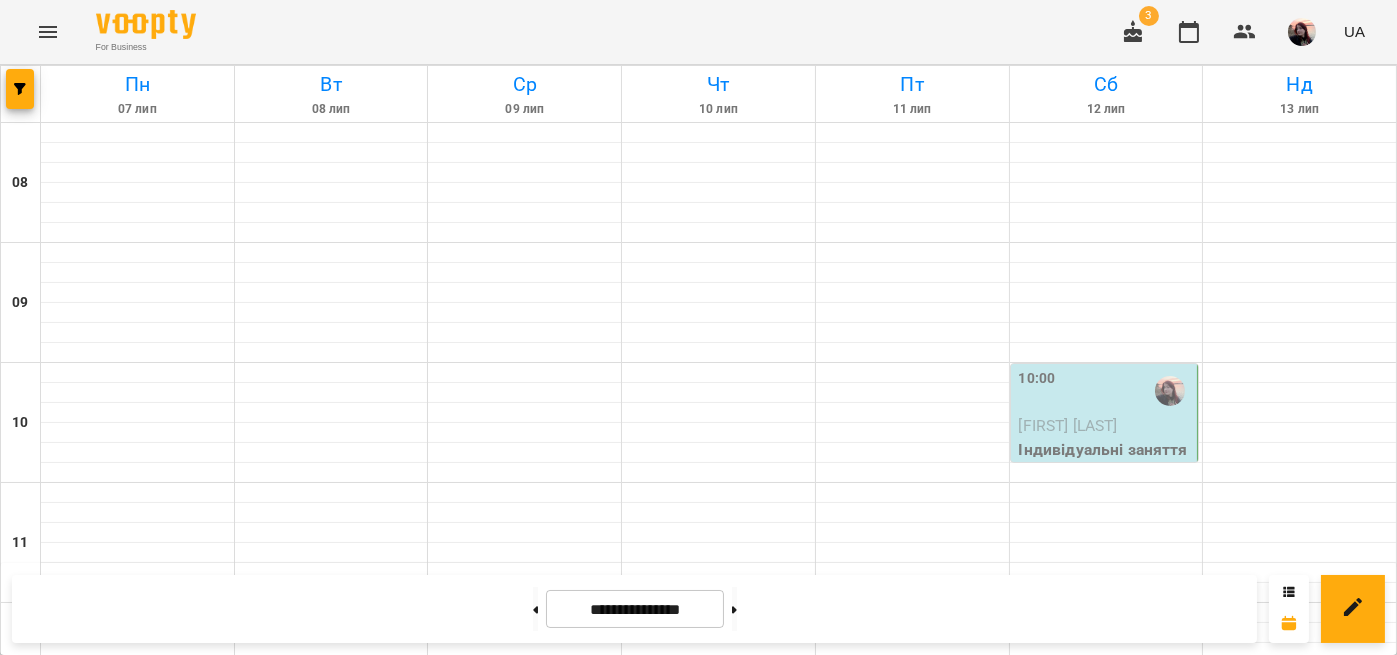scroll, scrollTop: 1037, scrollLeft: 0, axis: vertical 